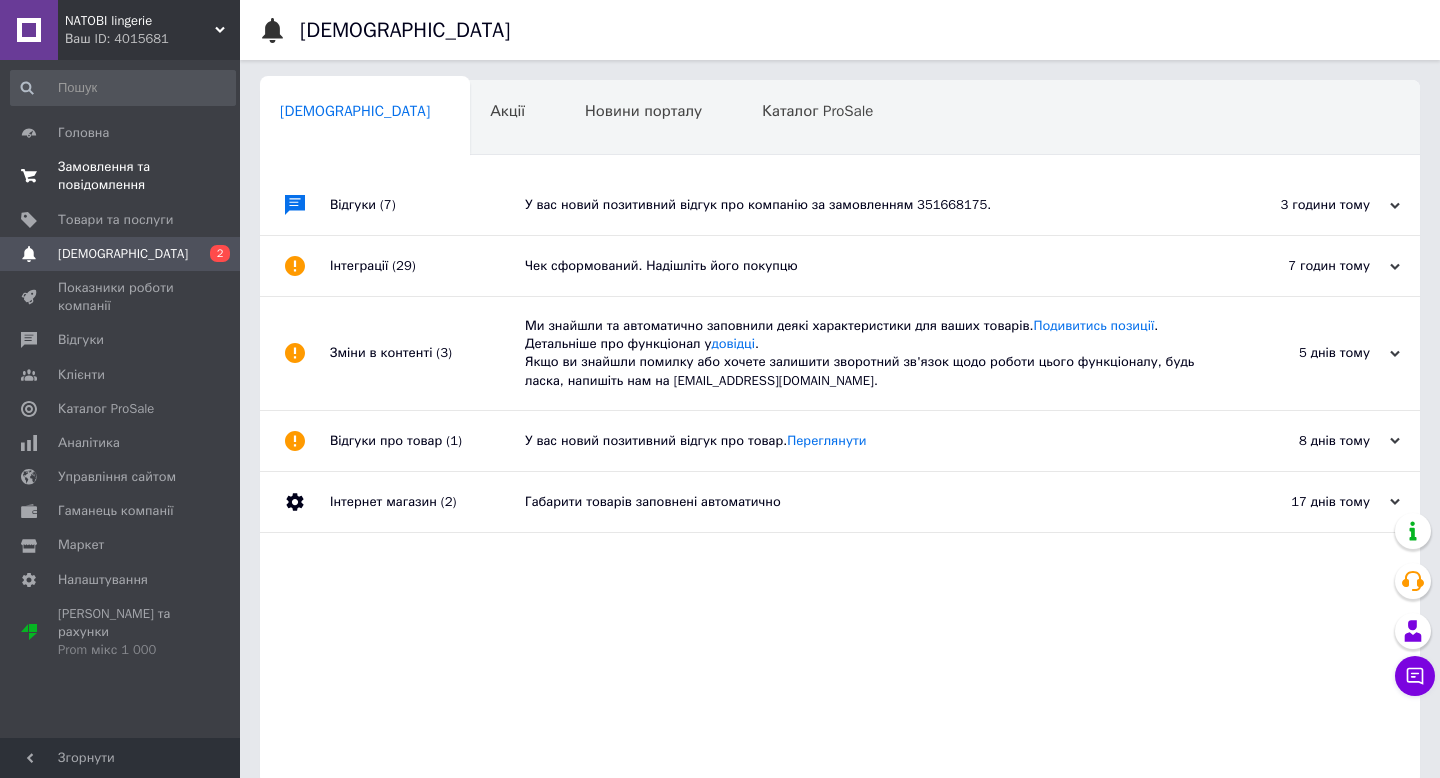 scroll, scrollTop: 0, scrollLeft: 0, axis: both 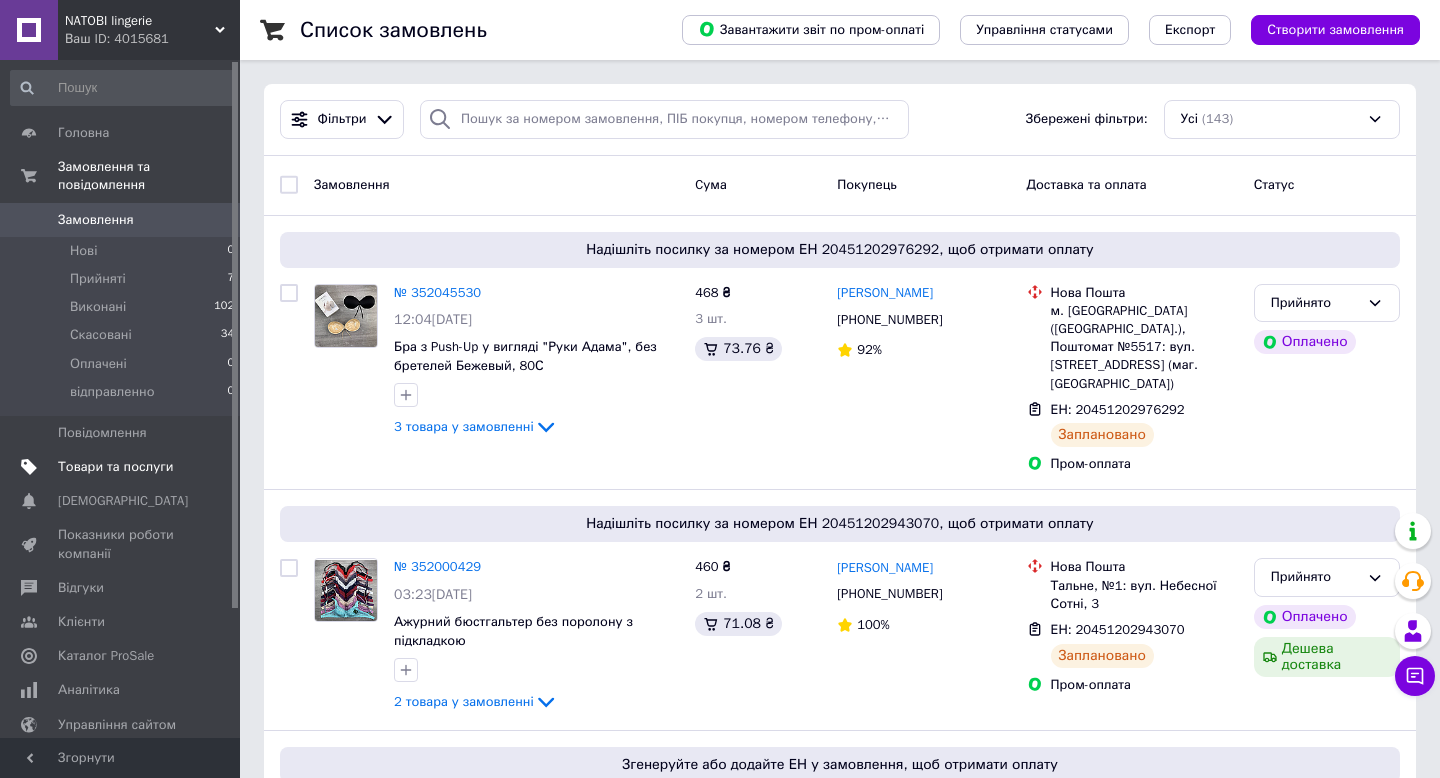 click on "Товари та послуги" at bounding box center (115, 467) 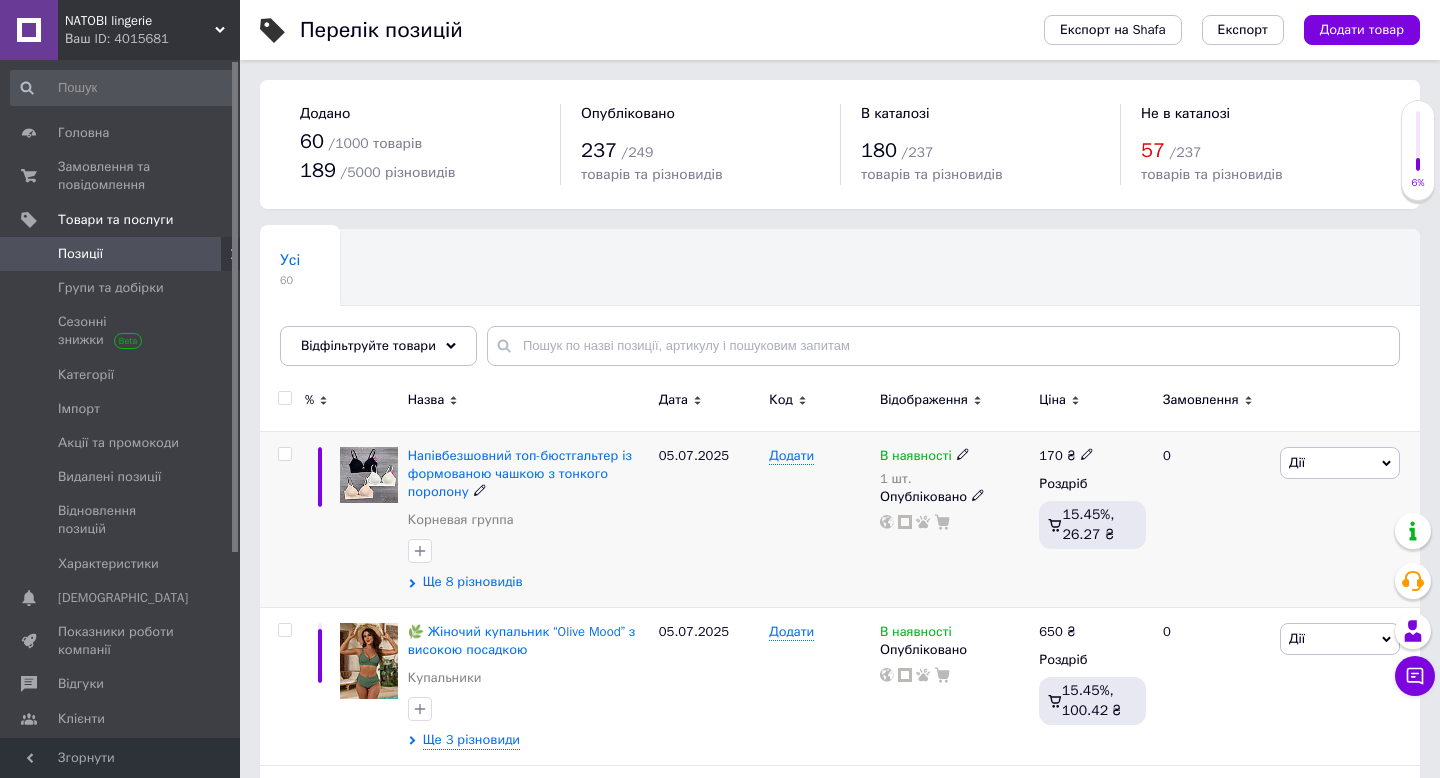 click on "Ще 8 різновидів" at bounding box center [473, 582] 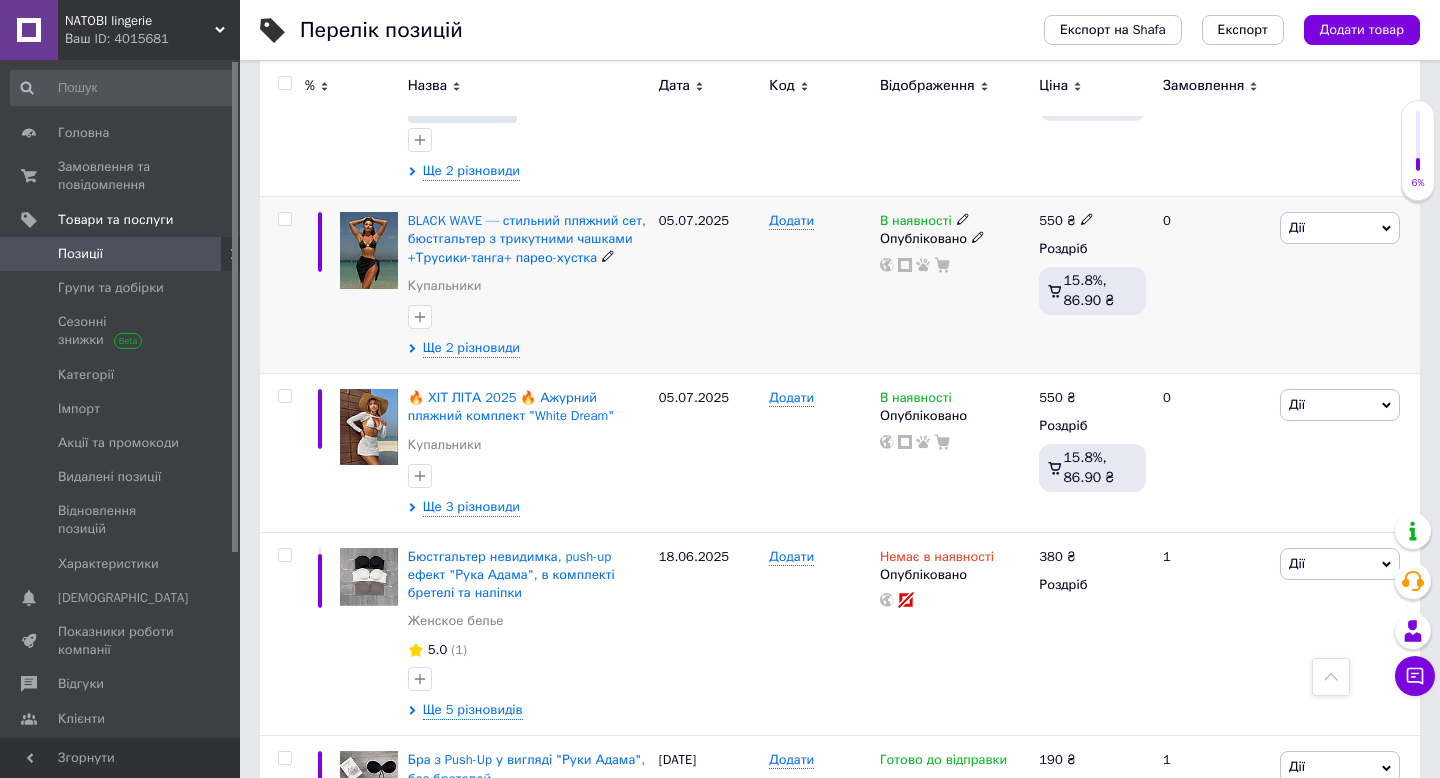 scroll, scrollTop: 2192, scrollLeft: 0, axis: vertical 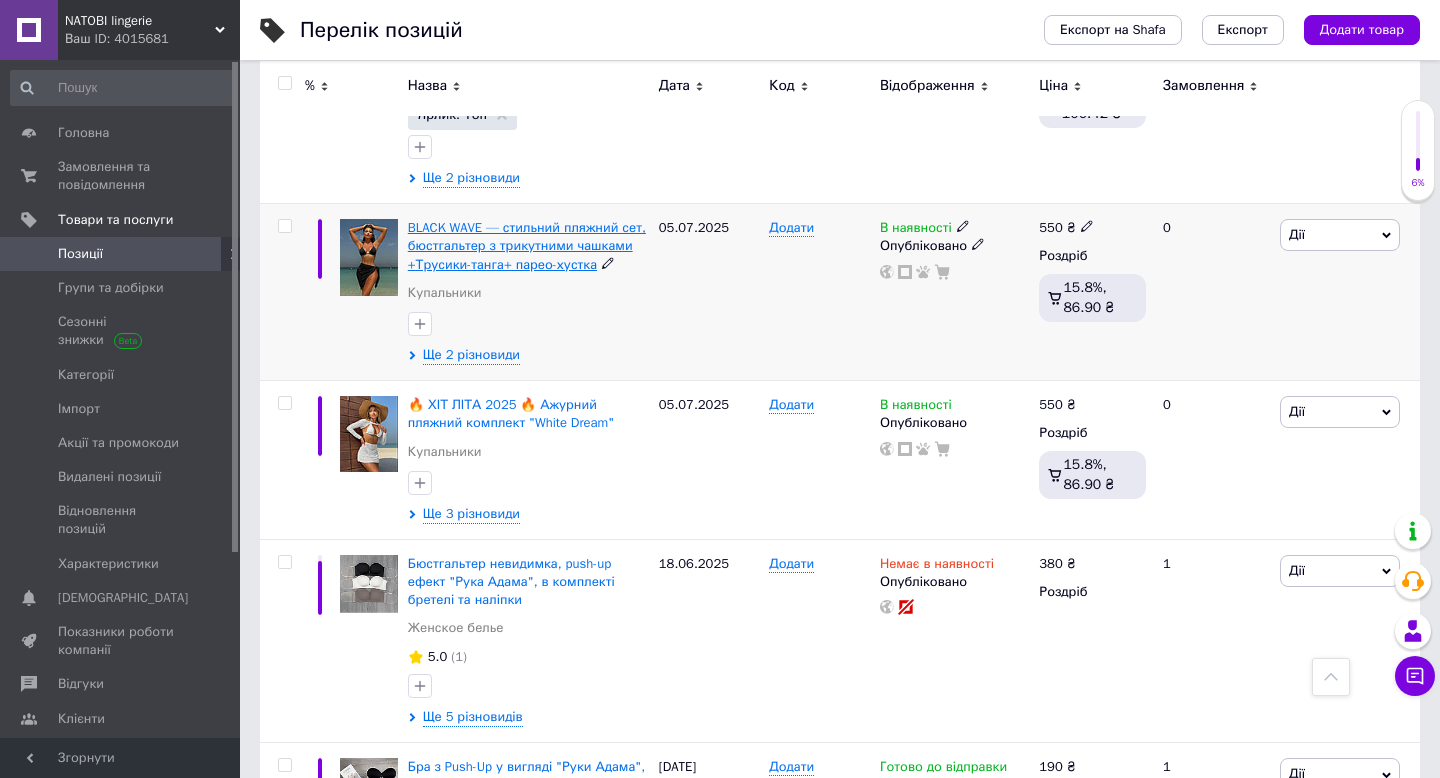 click on "BLACK WAVE — стильний пляжний сет, бюстгальтер з трикутними чашками +Трусики-танга+ парео-хустка" at bounding box center (527, 245) 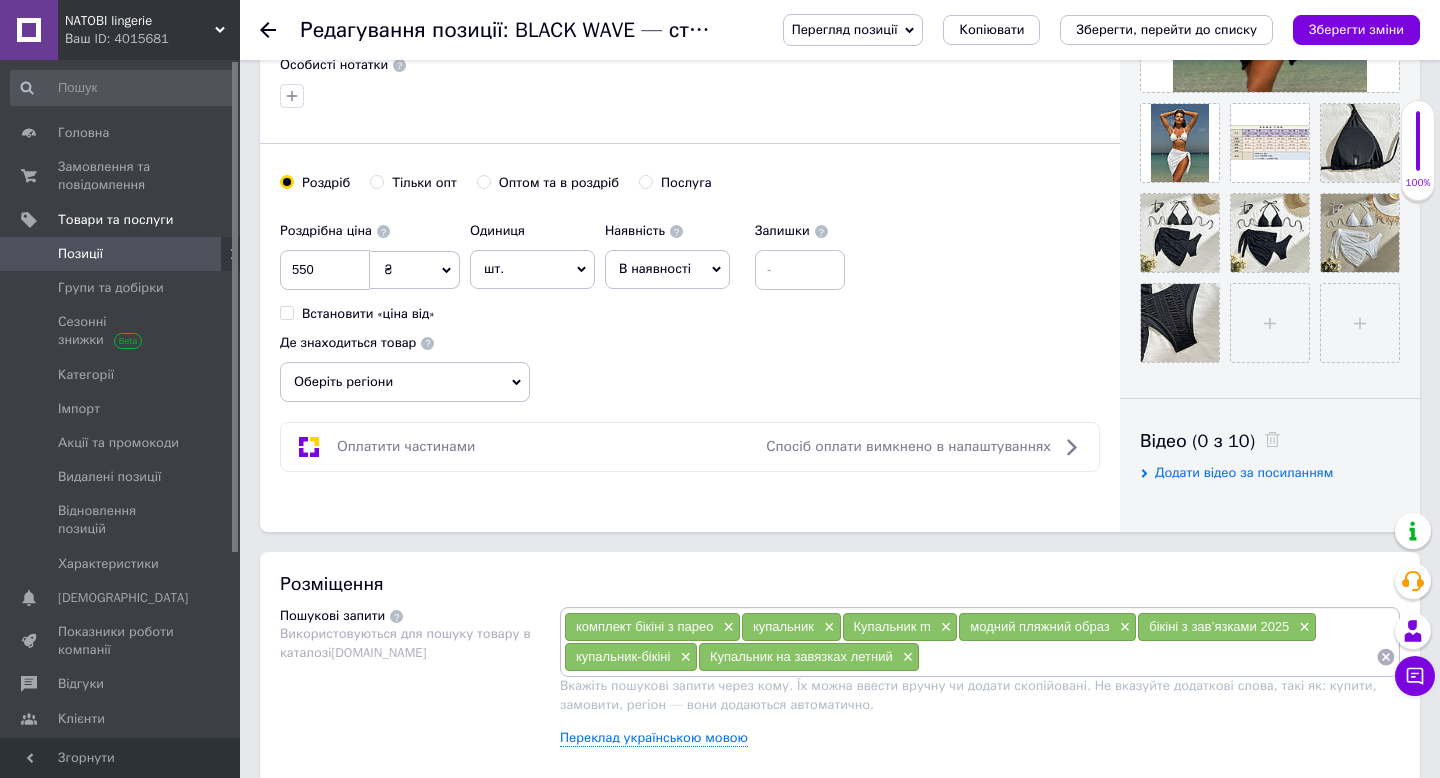 scroll, scrollTop: 633, scrollLeft: 0, axis: vertical 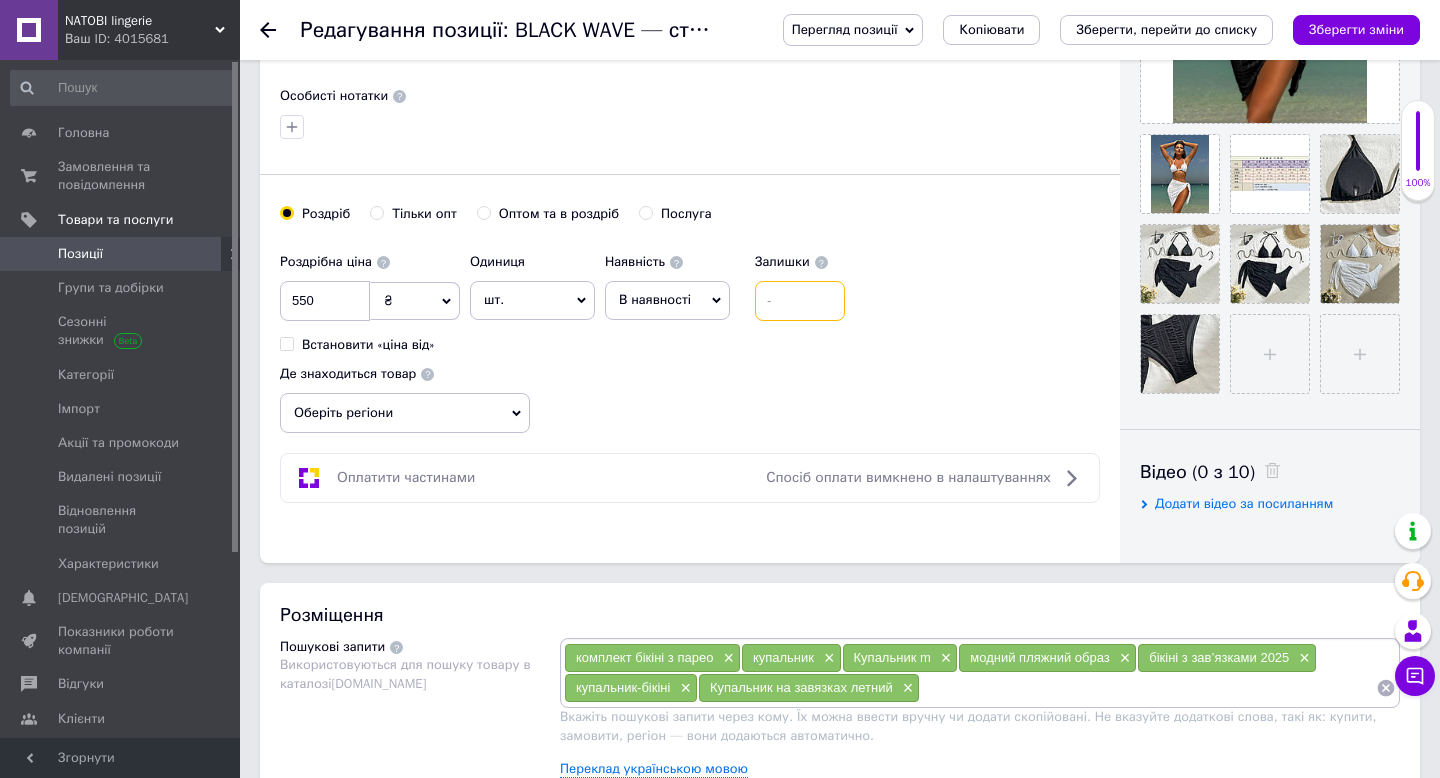 click at bounding box center (800, 301) 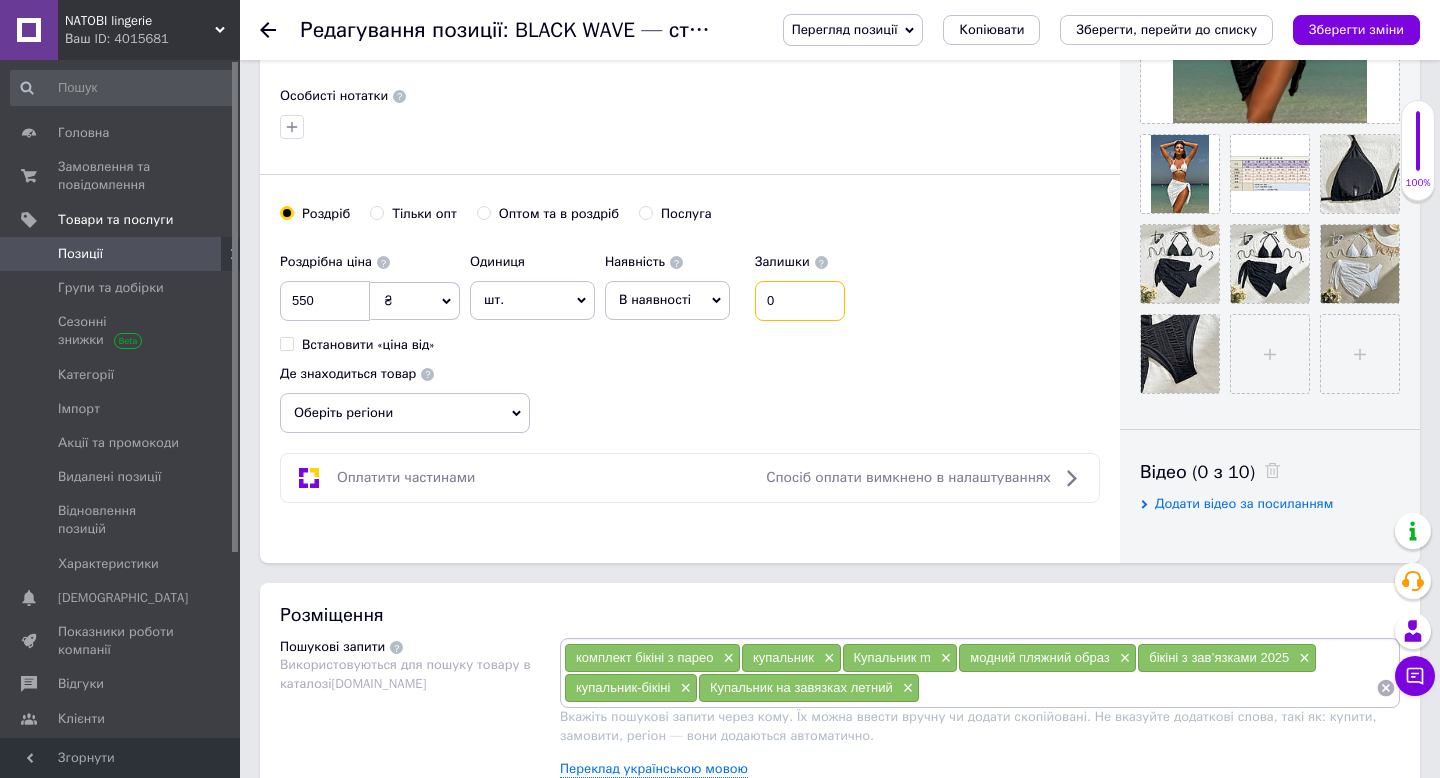 type on "0" 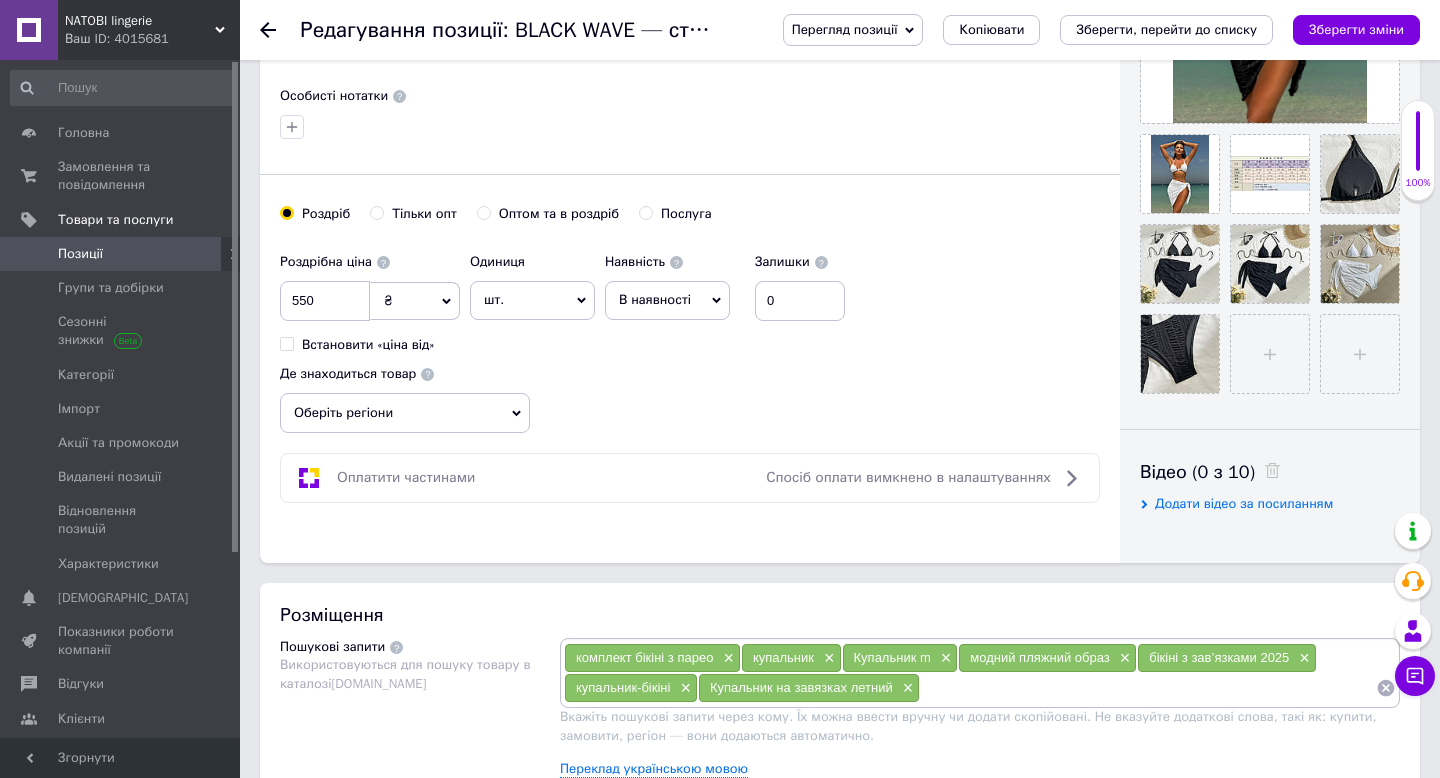 click on "Роздрібна ціна 550 ₴ $ EUR CHF GBP ¥ PLN ₸ MDL HUF KGS CNY TRY KRW lei Встановити «ціна від» Одиниця шт. Популярне комплект упаковка кв.м пара м кг пог.м послуга т а автоцистерна ампула б балон банка блістер бобіна бочка [PERSON_NAME] бухта в ват виїзд відро г г га година гр/кв.м гігакалорія д дав два місяці день доба доза є єврокуб з зміна к кВт каністра карат кв.дм кв.м кв.см кв.фут квартал кг кг/кв.м км колесо комплект коробка куб.дм куб.м л л лист м м мВт мл мм моток місяць мішок н набір номер о об'єкт од. п палетомісце пара партія пач пог.м послуга посівна одиниця птахомісце півроку пігулка" at bounding box center (567, 298) 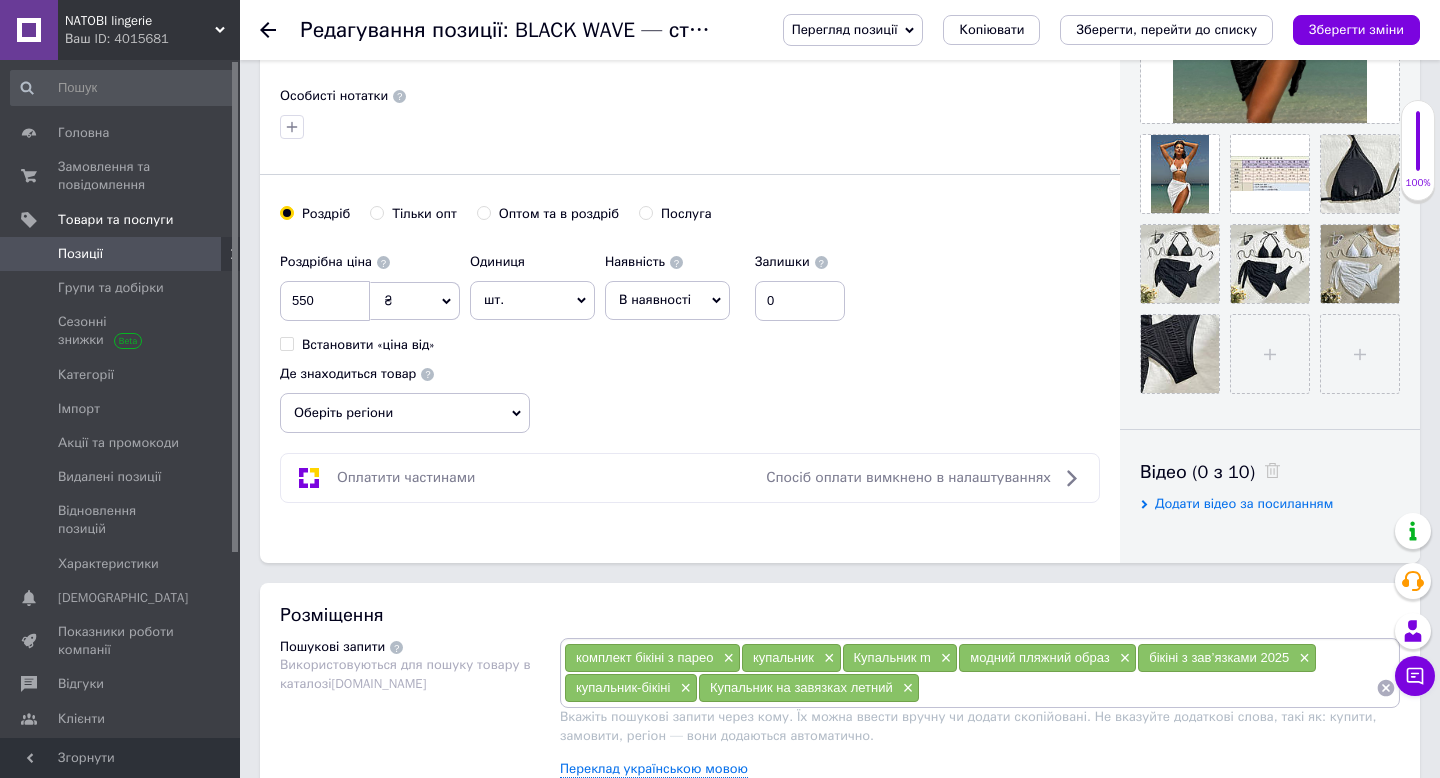 click on "В наявності" at bounding box center (667, 300) 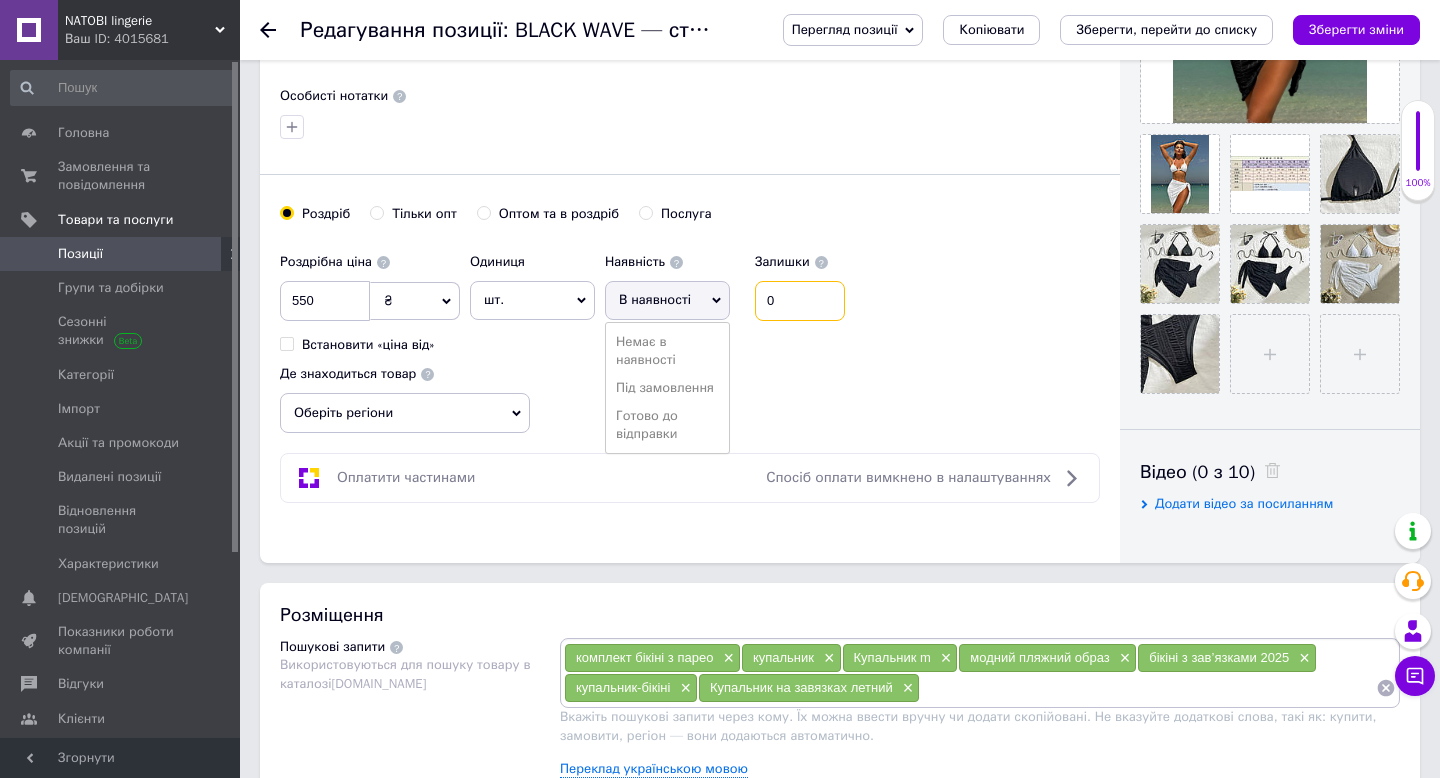 click on "0" at bounding box center (800, 301) 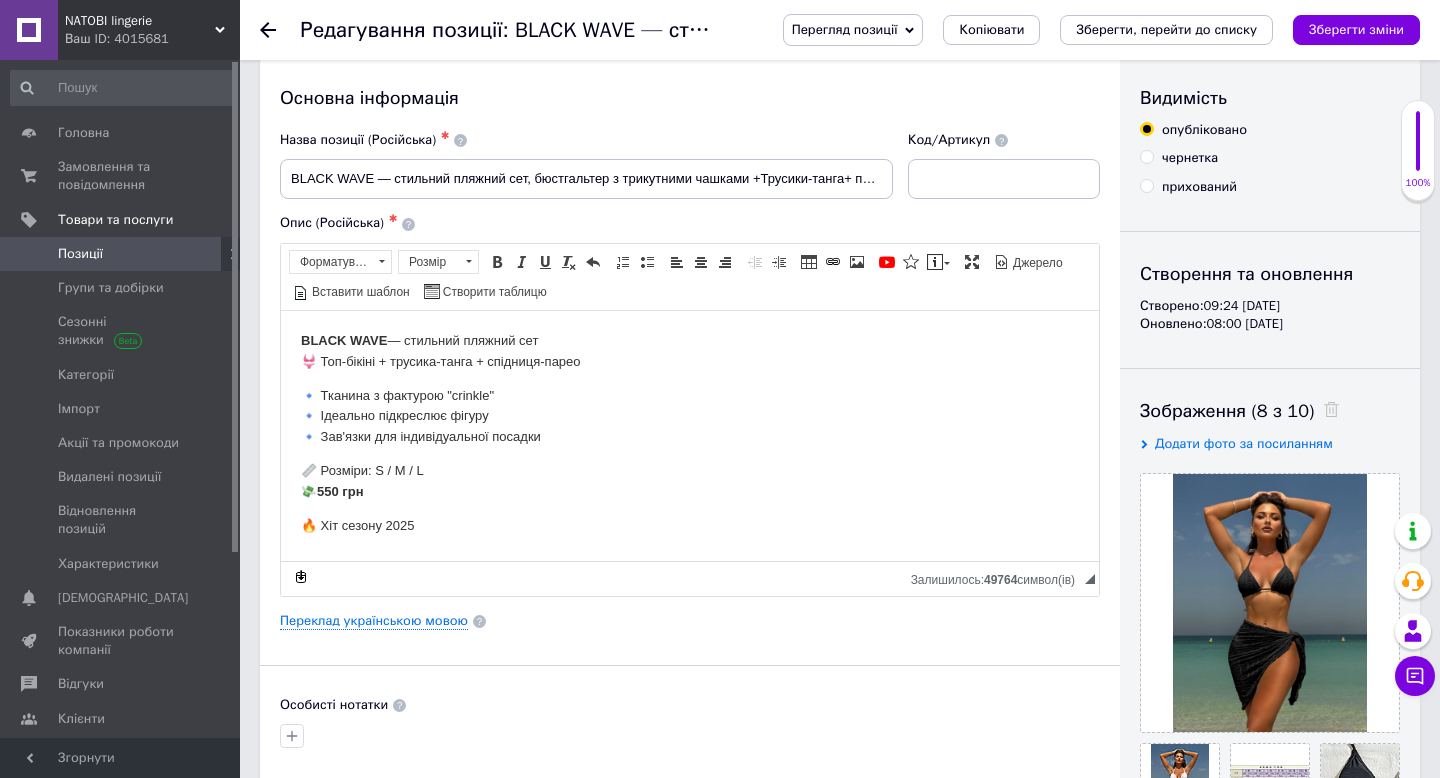 scroll, scrollTop: 0, scrollLeft: 0, axis: both 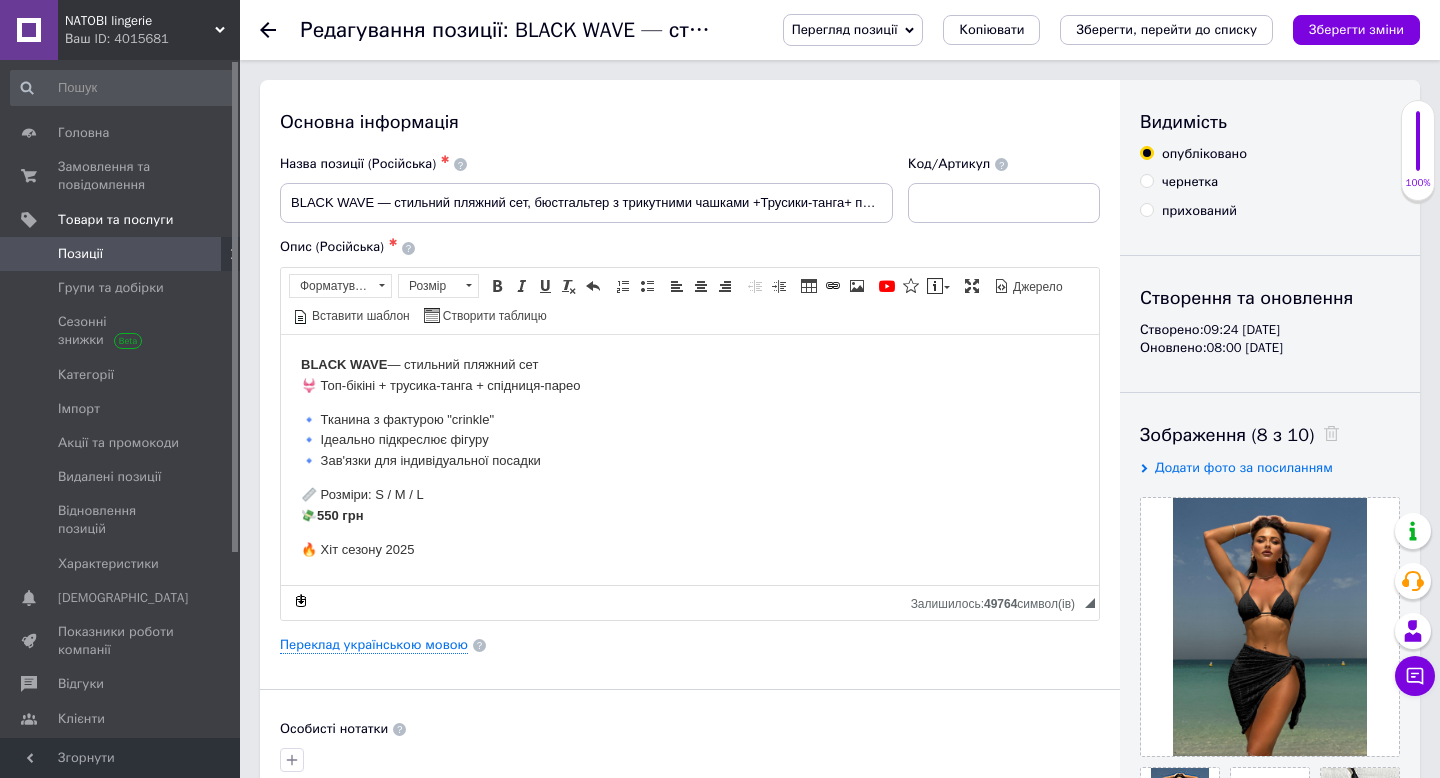 type 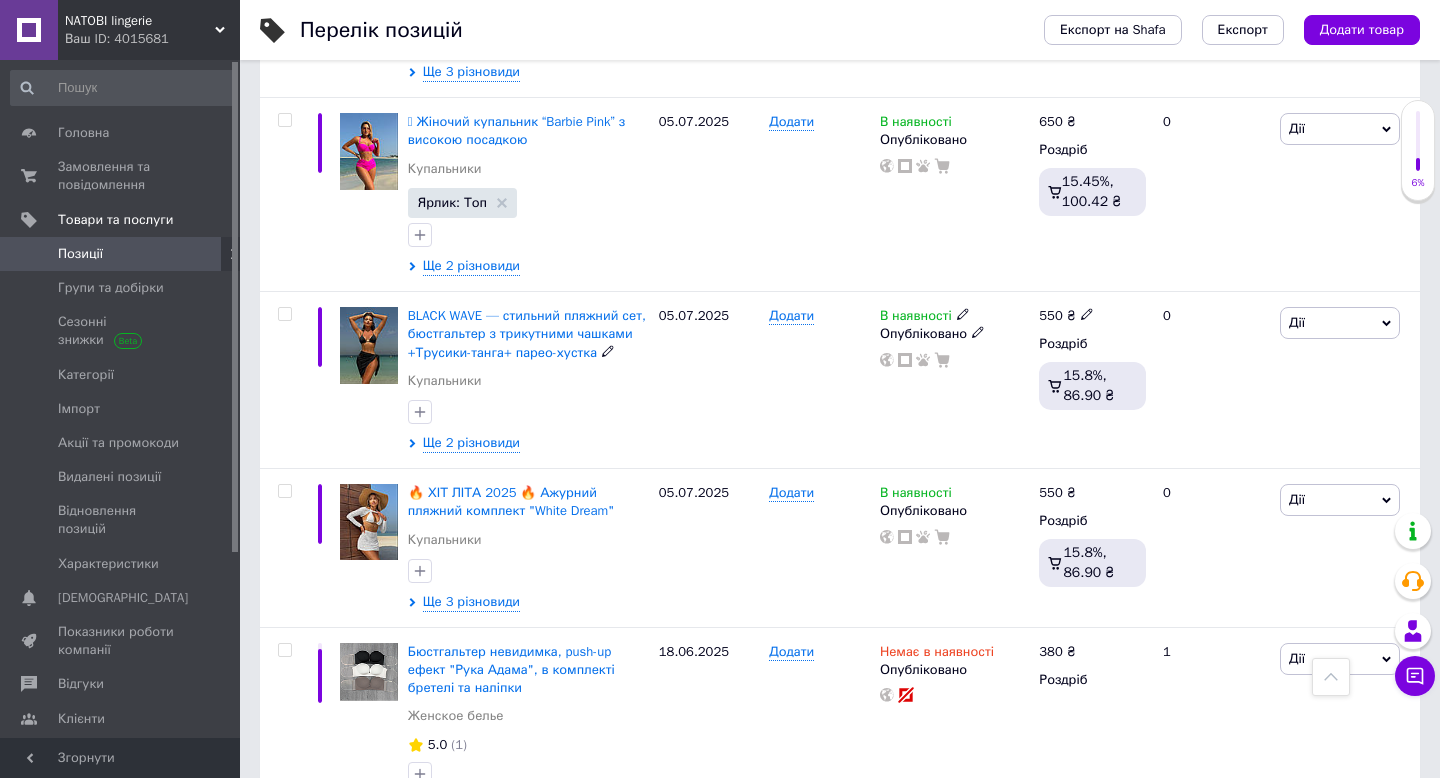 scroll, scrollTop: 876, scrollLeft: 0, axis: vertical 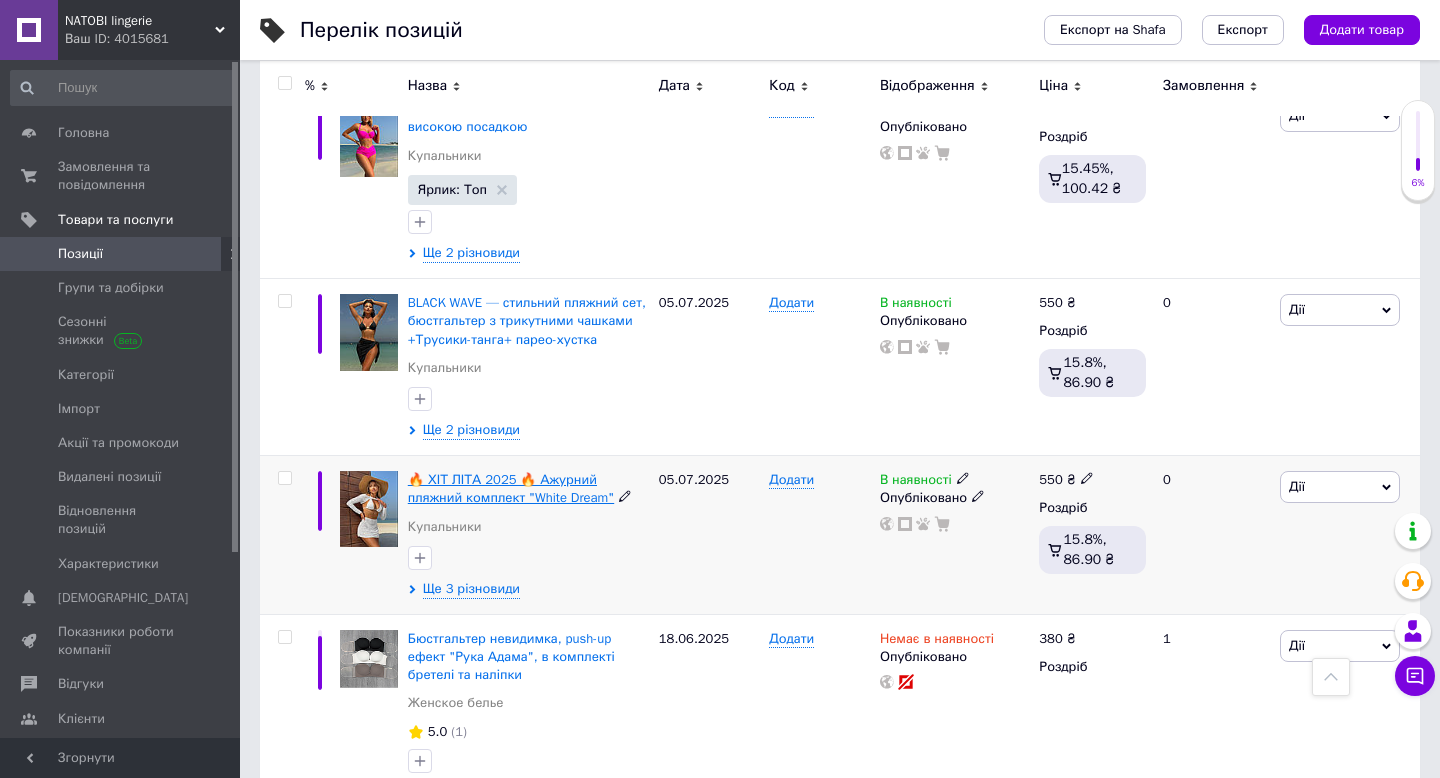 click on "🔥 ХІТ ЛІТА 2025 🔥 Ажурний пляжний комплект "White Dream"" at bounding box center (511, 488) 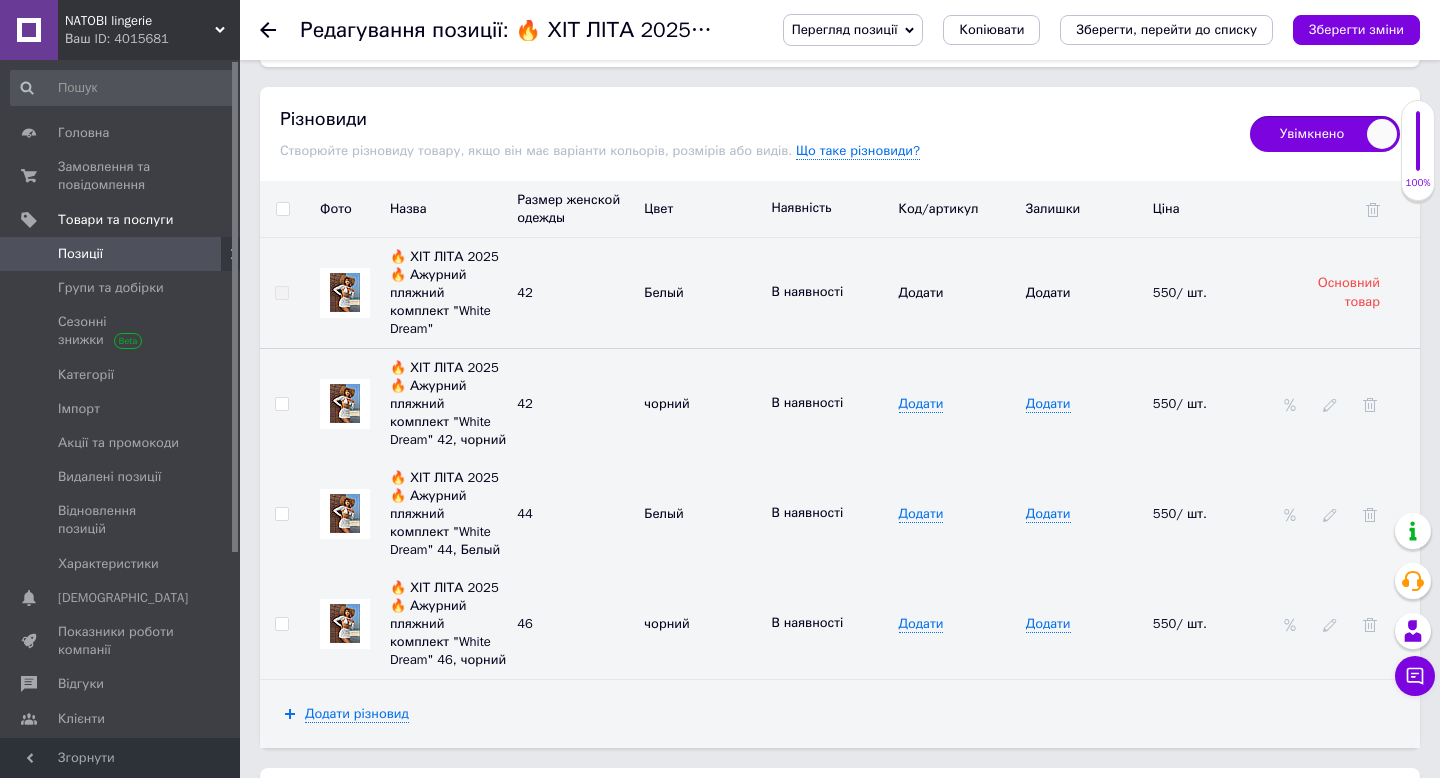 scroll, scrollTop: 2738, scrollLeft: 0, axis: vertical 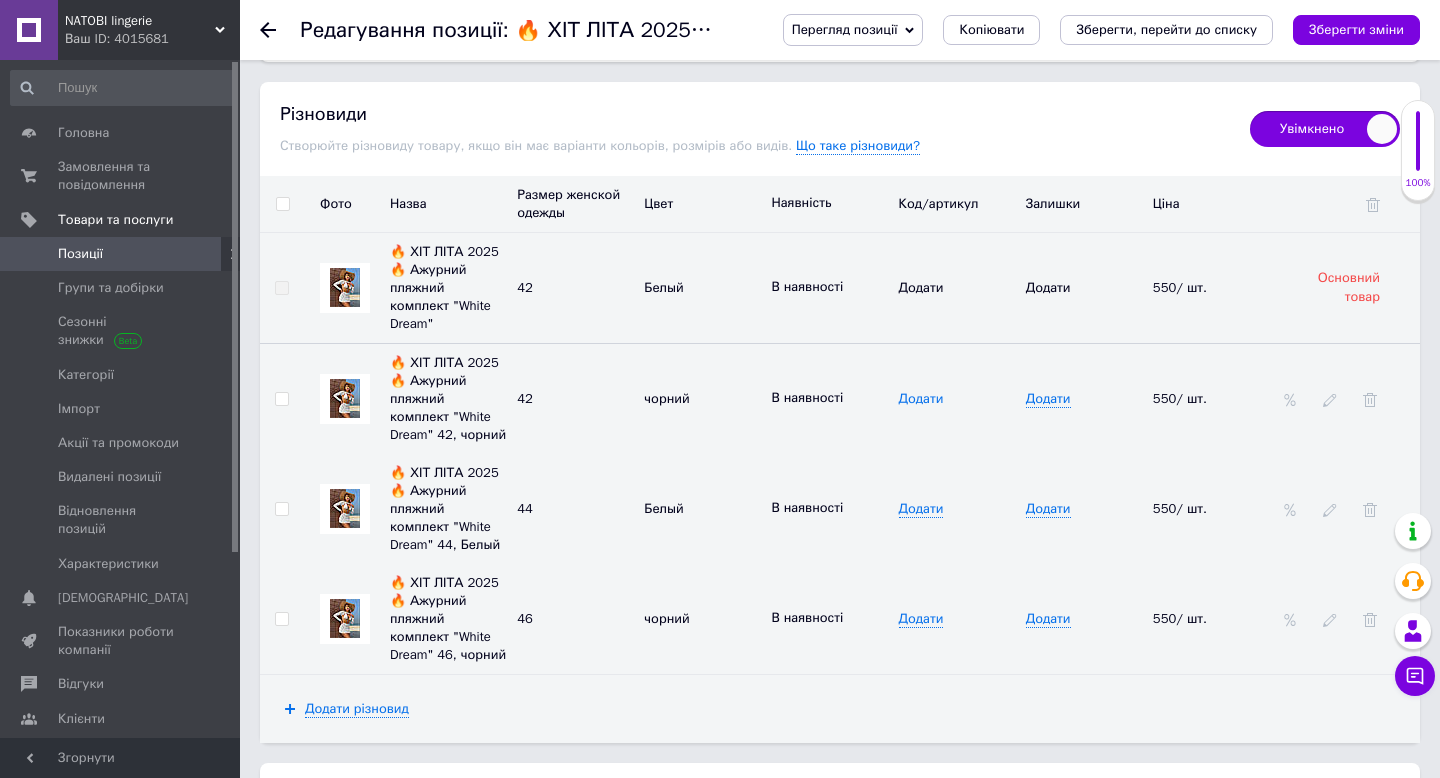 click on "Додати" at bounding box center [921, 399] 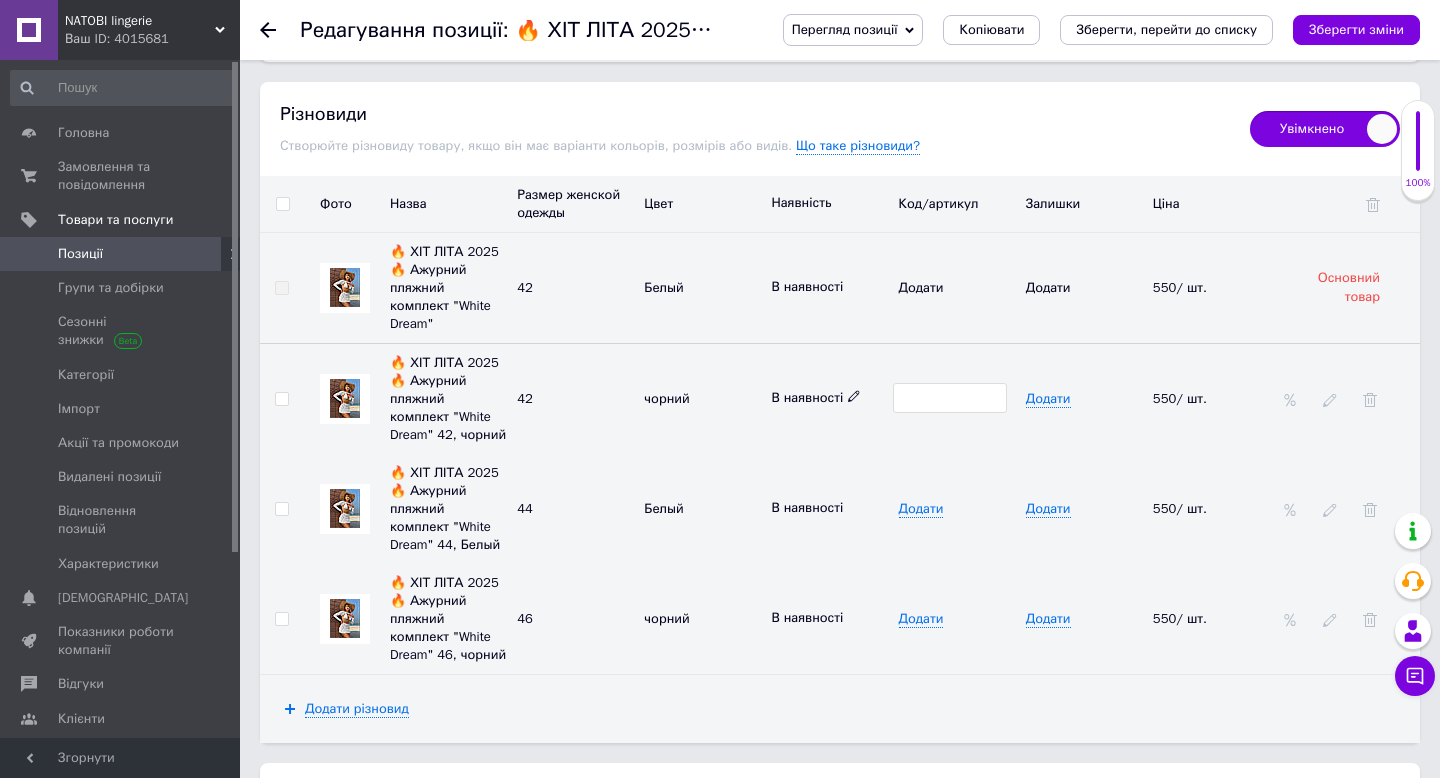 click 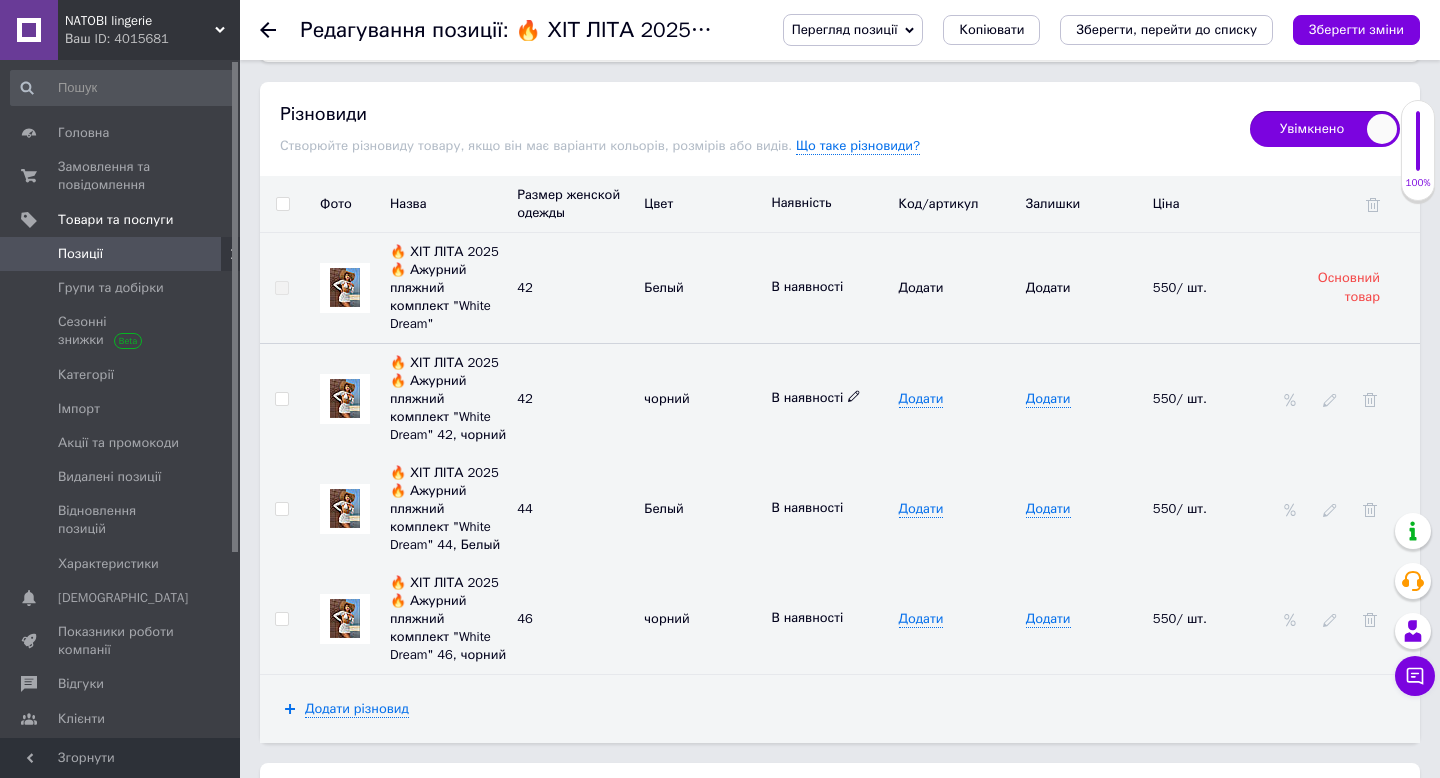 click 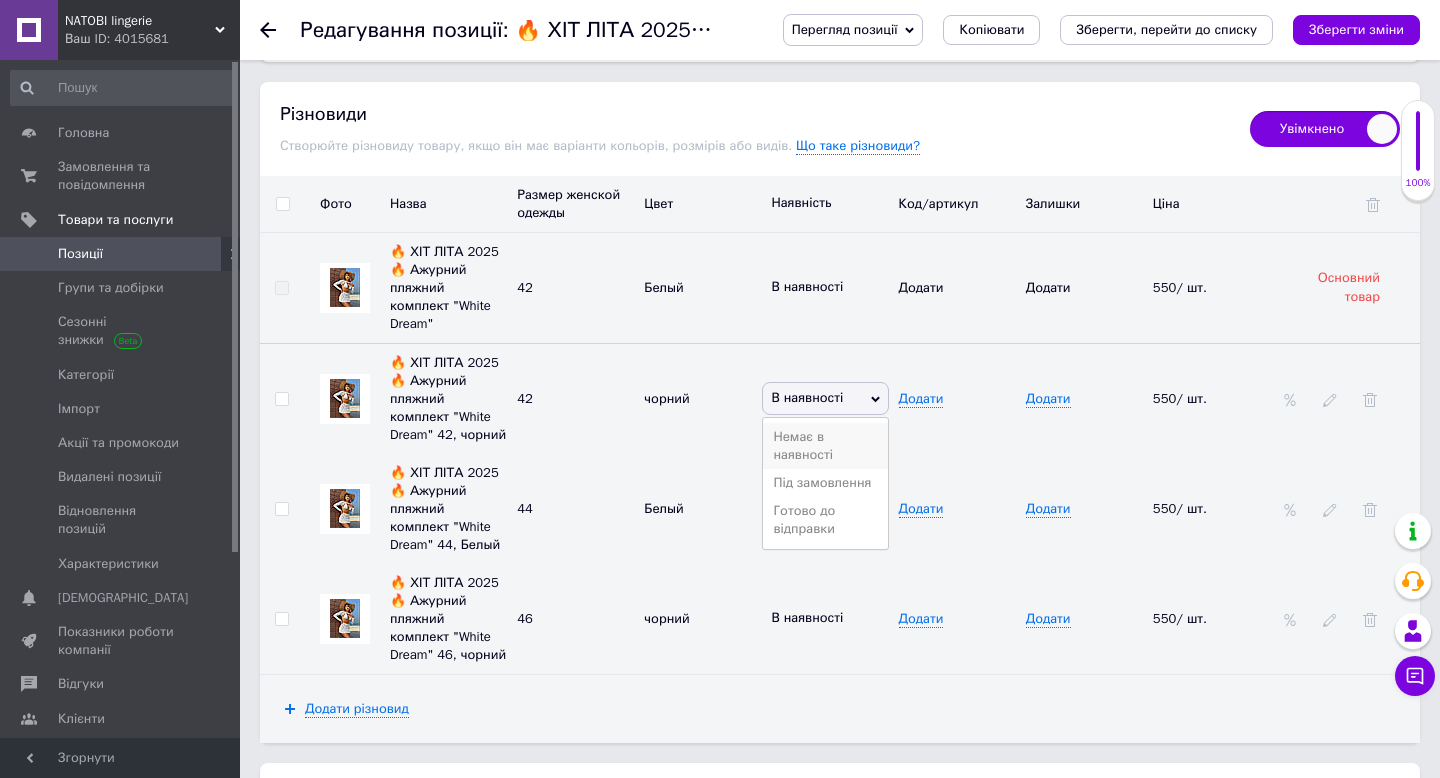 click on "Немає в наявності" at bounding box center [825, 446] 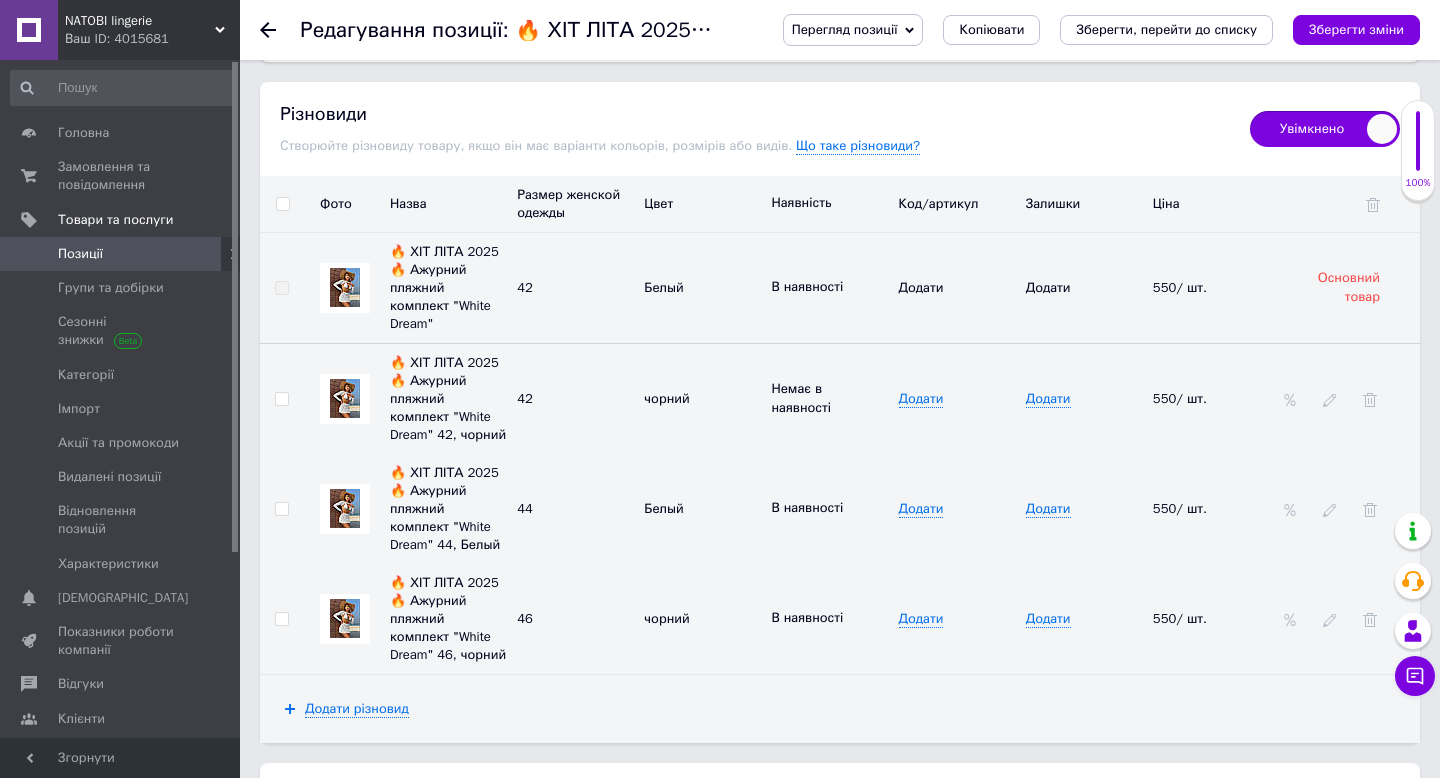 click on "Немає в наявності" at bounding box center (829, 398) 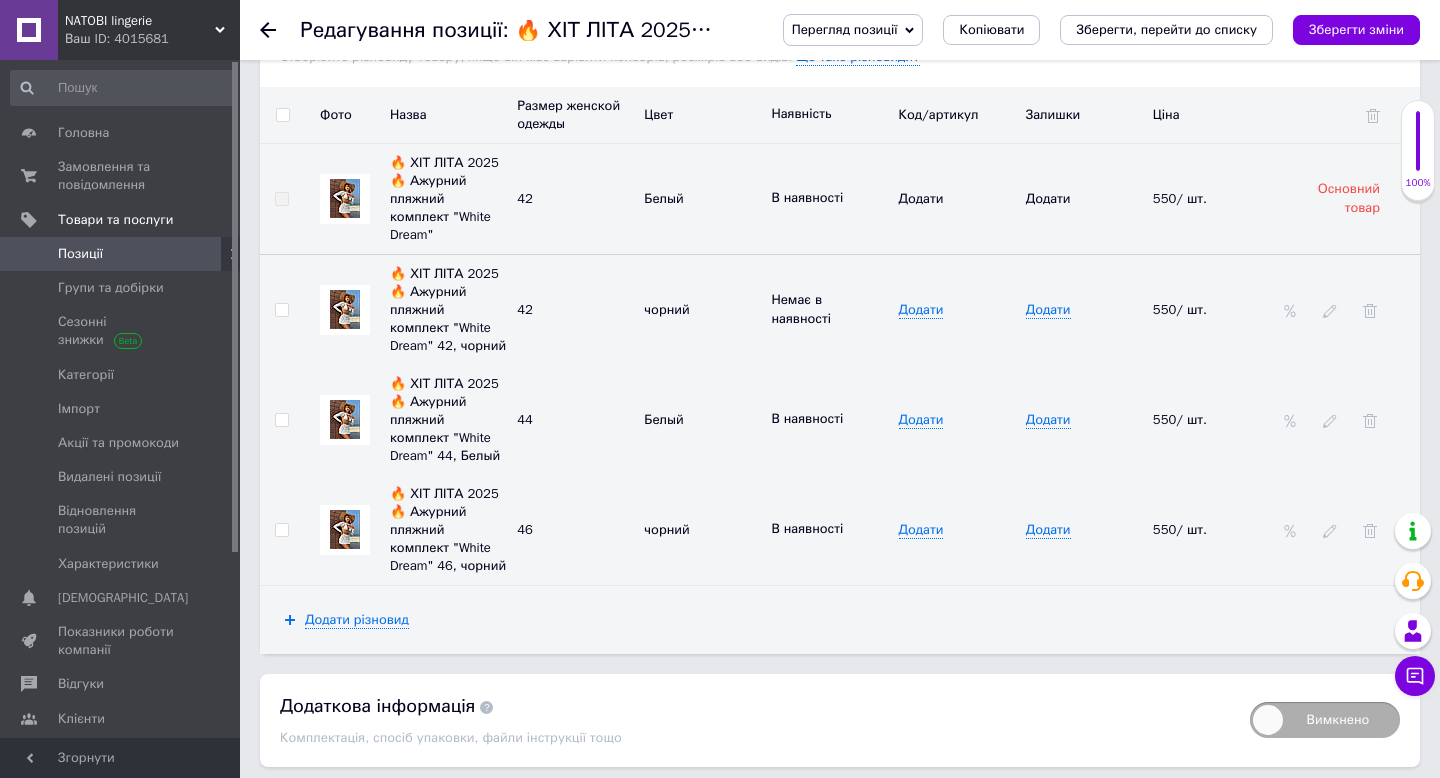 scroll, scrollTop: 2842, scrollLeft: 0, axis: vertical 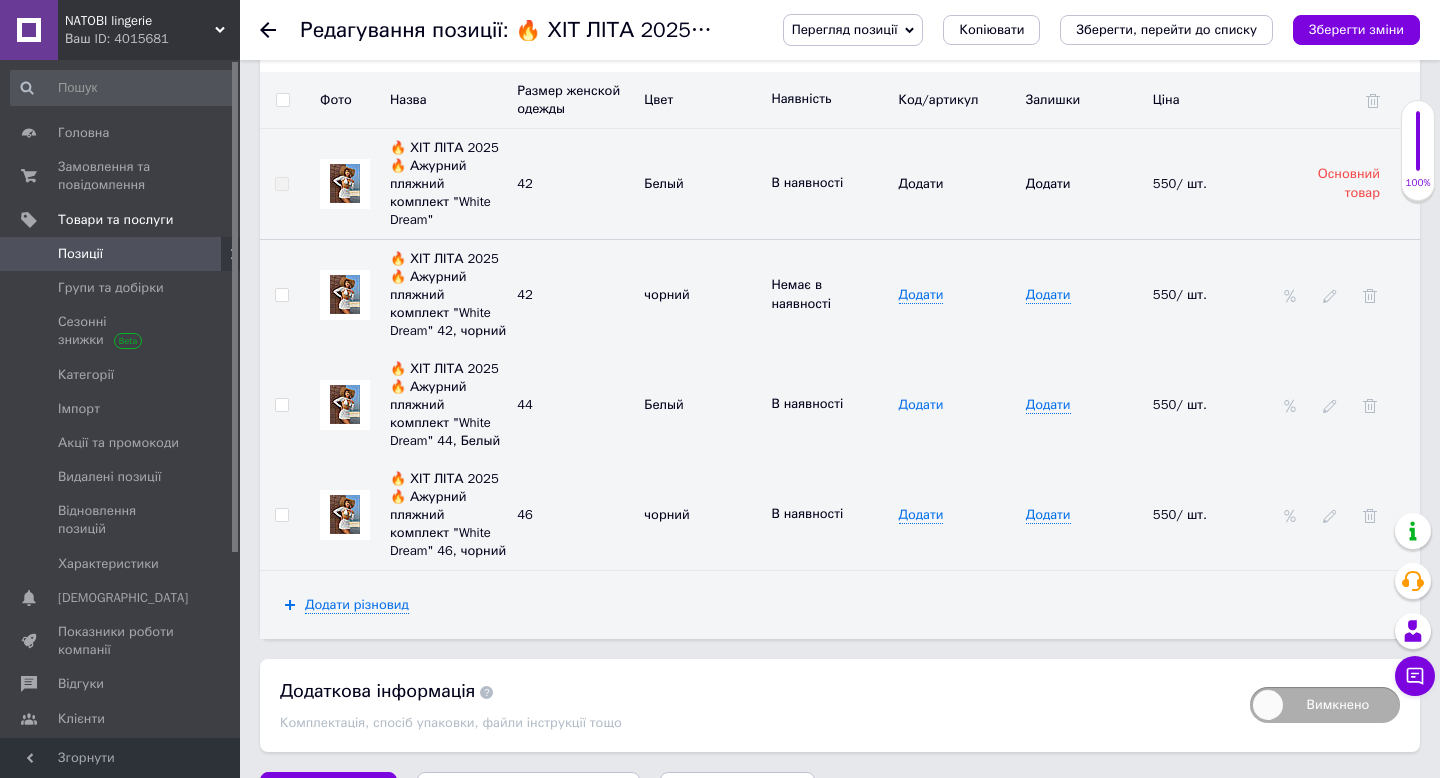 click on "Додати" at bounding box center [921, 405] 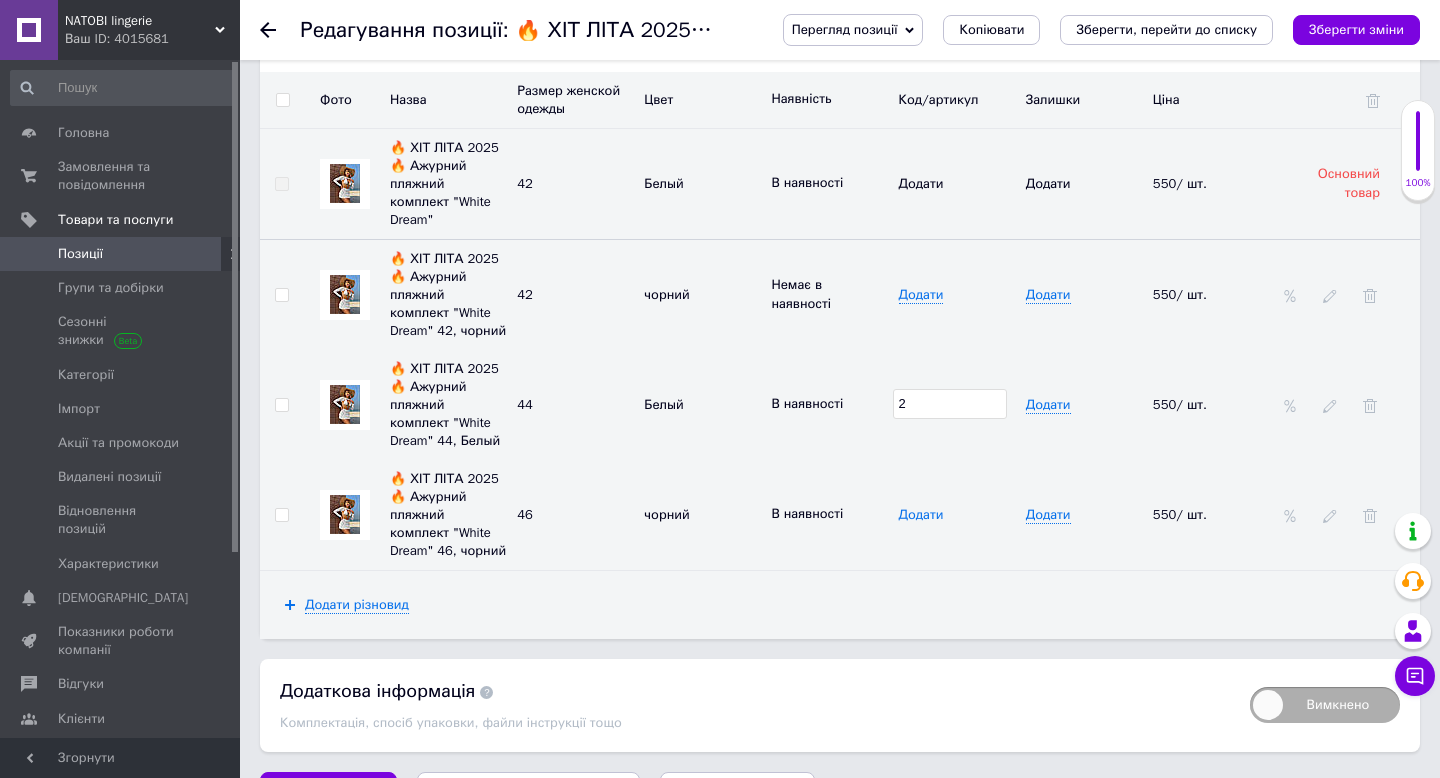 type on "2" 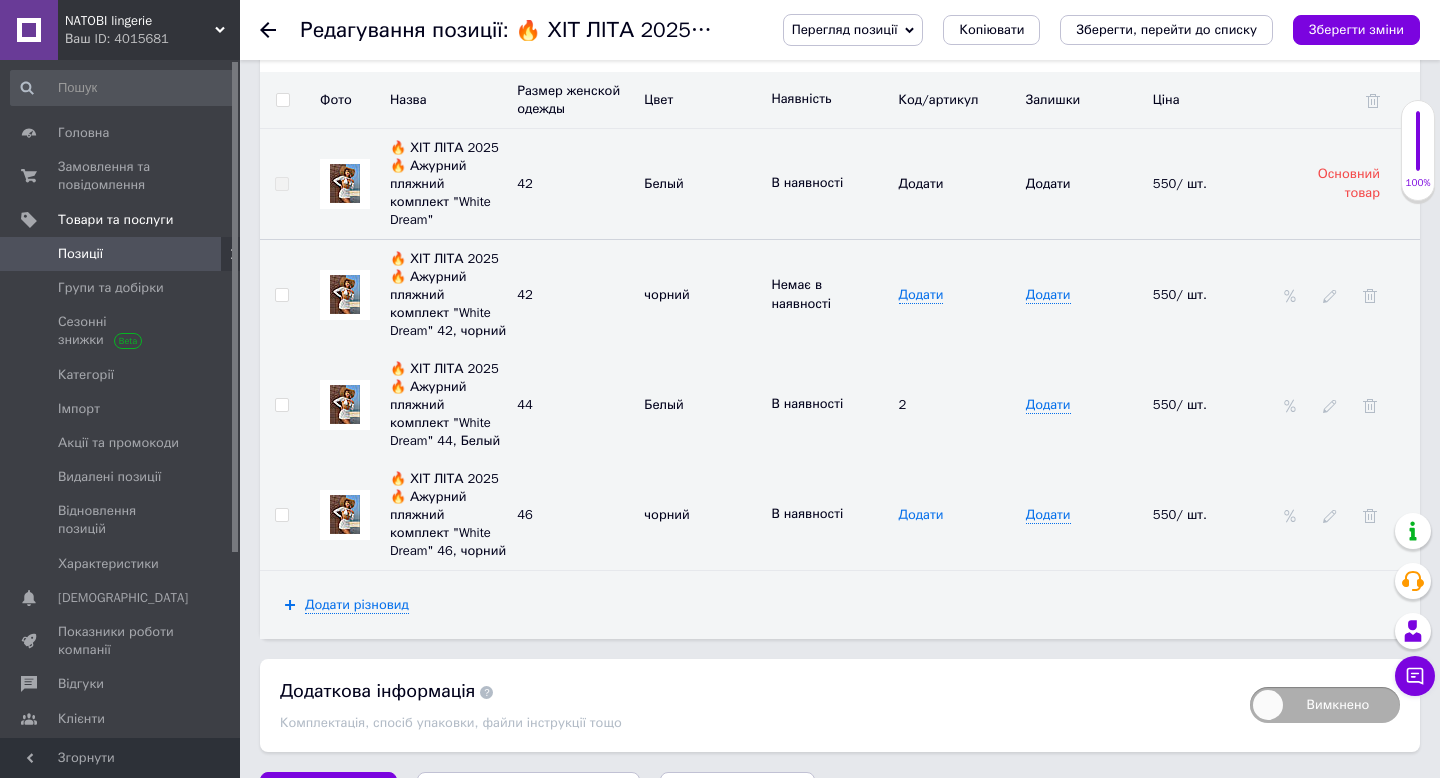 click on "Додати" at bounding box center (921, 515) 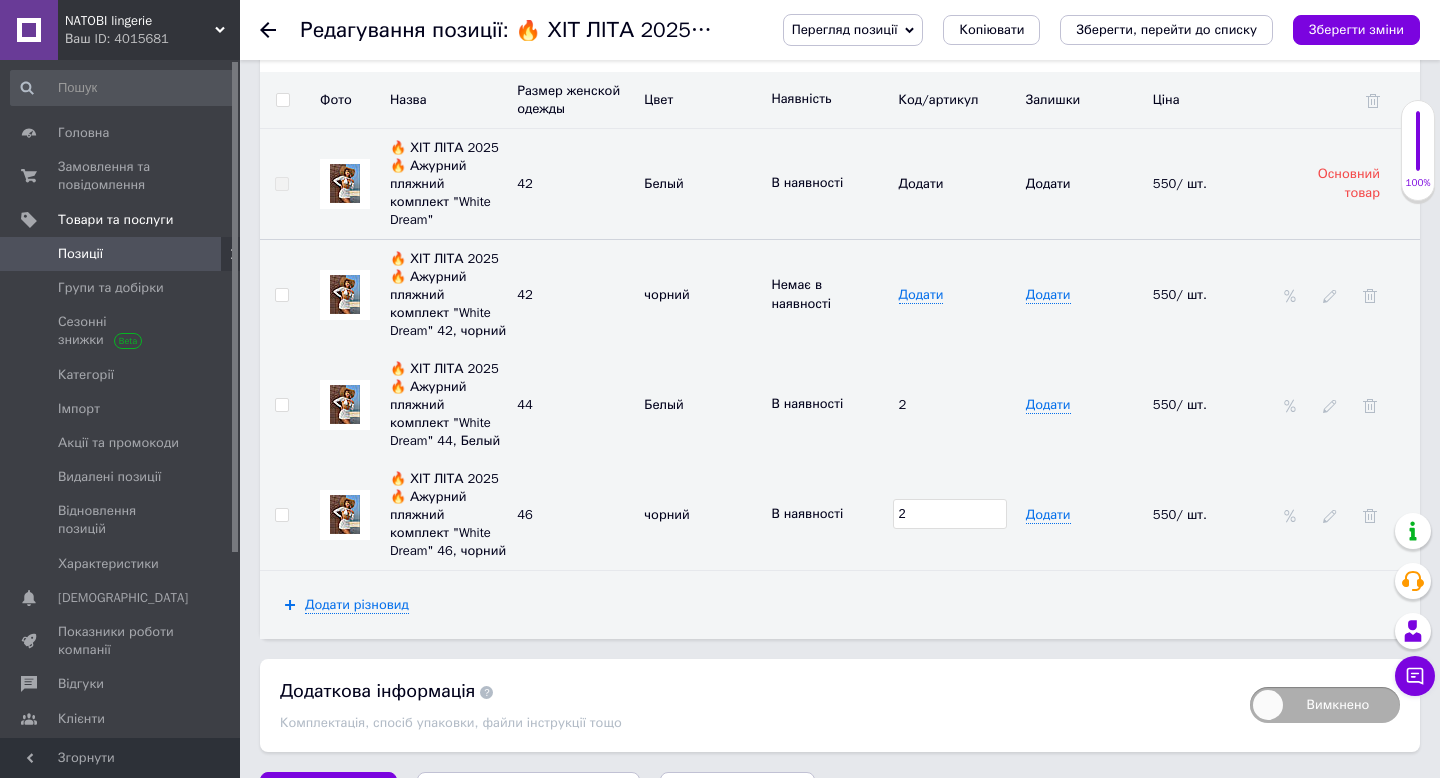 type on "2" 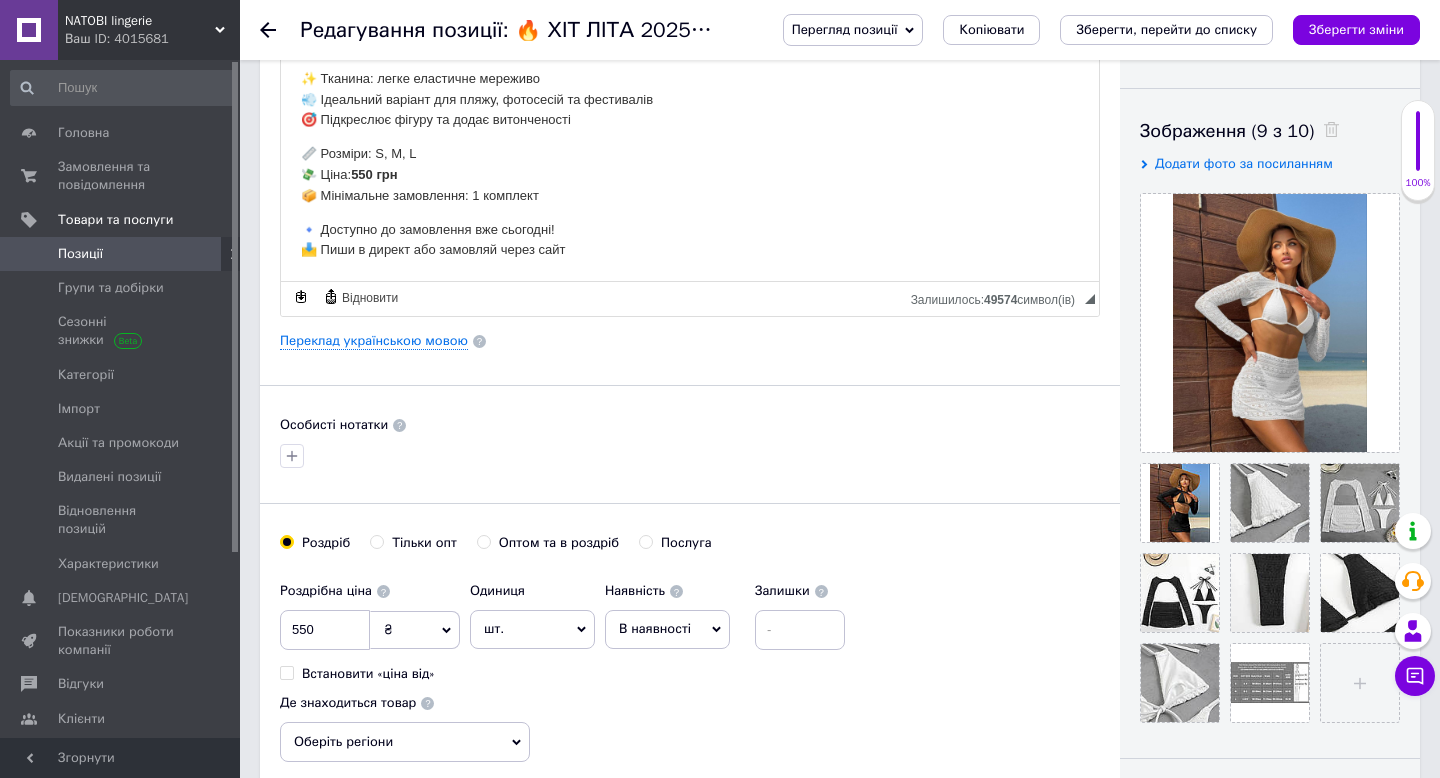 scroll, scrollTop: 328, scrollLeft: 0, axis: vertical 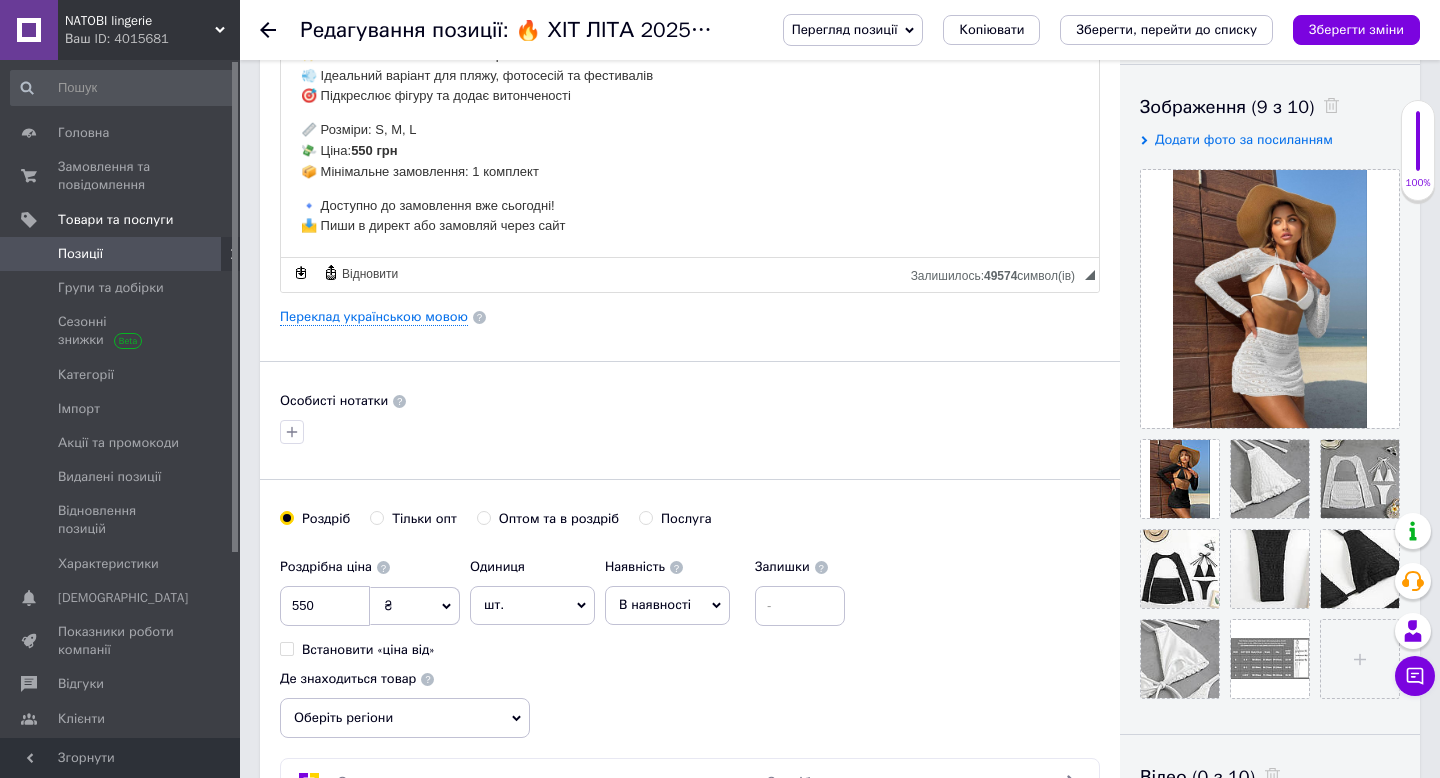 click on "В наявності" at bounding box center [667, 605] 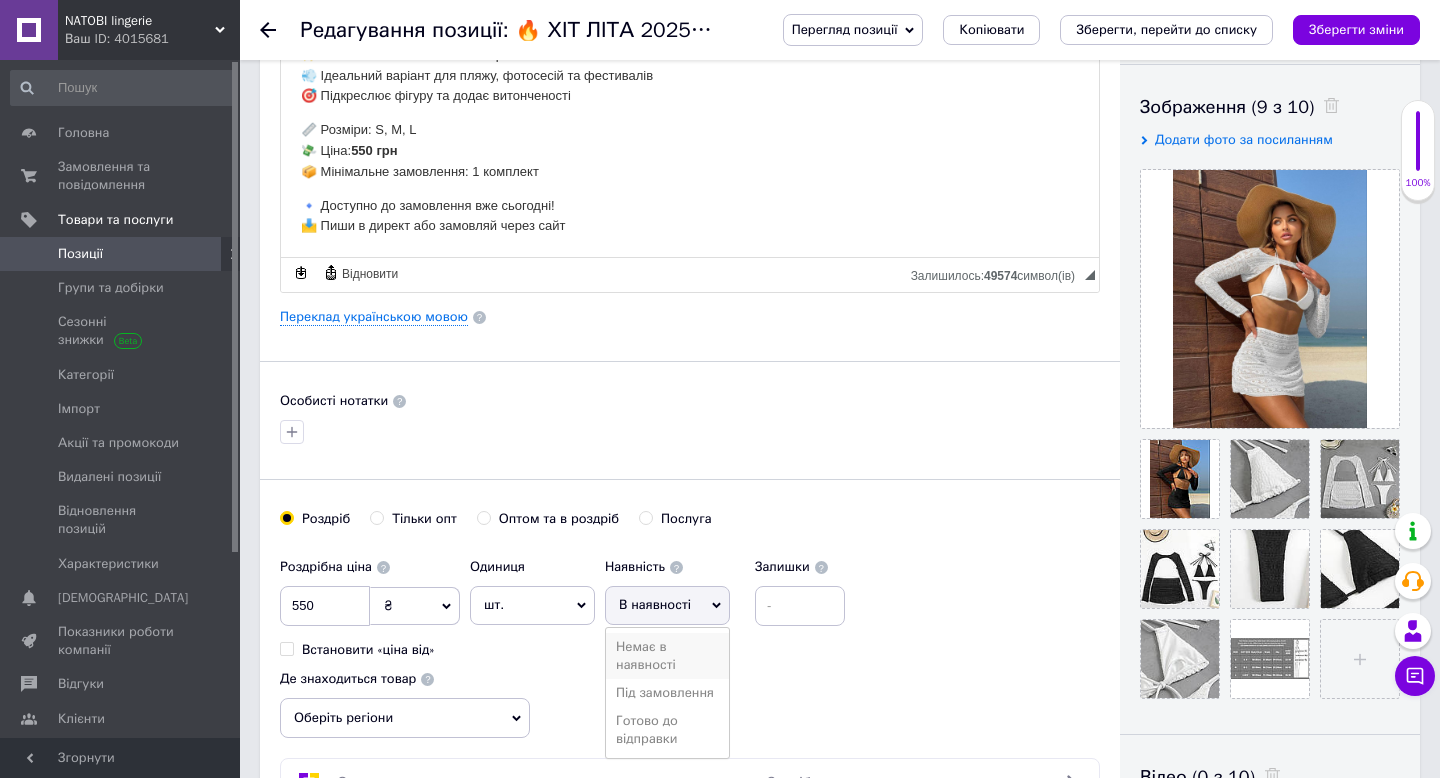 click on "Немає в наявності" at bounding box center [667, 656] 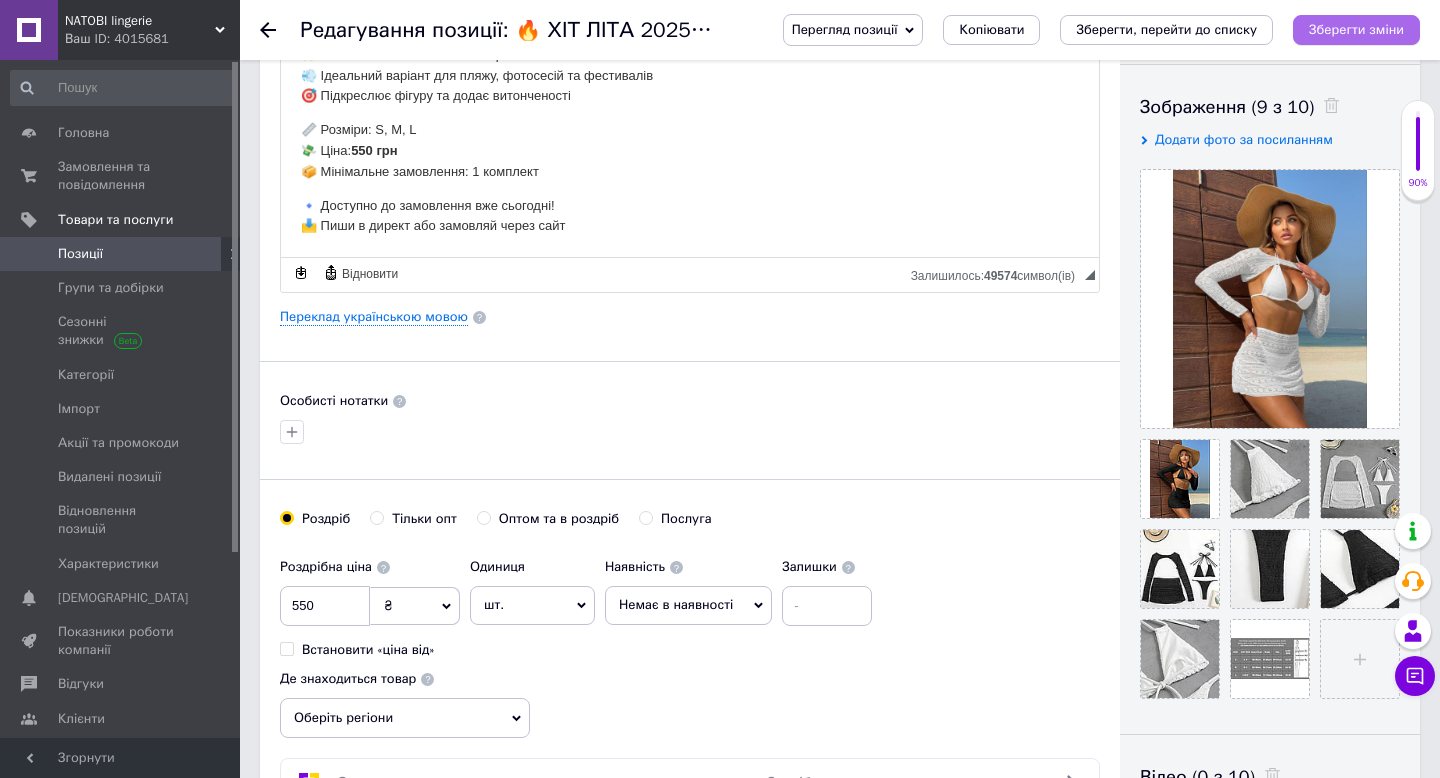 click on "Зберегти зміни" at bounding box center [1356, 30] 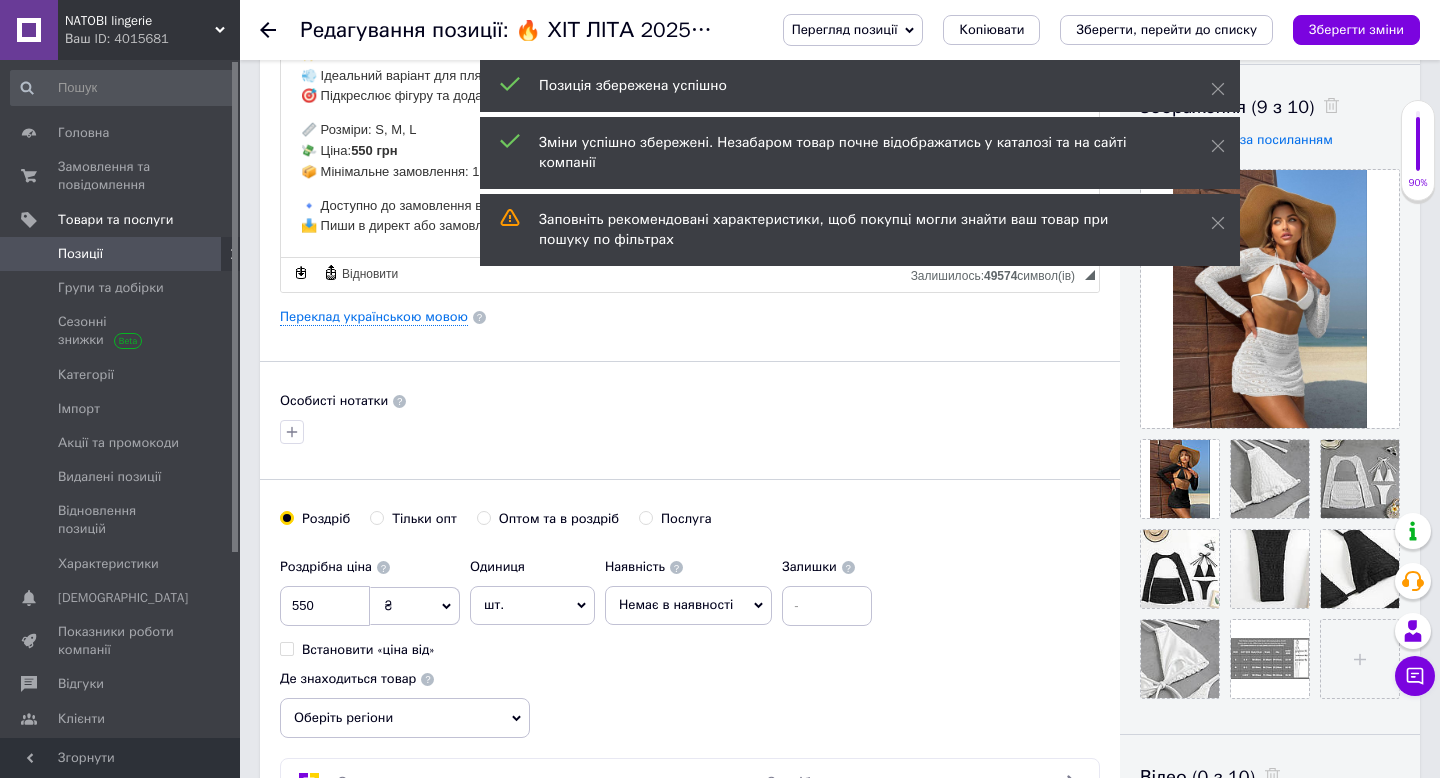 click on "Перегляд позиції" at bounding box center (853, 30) 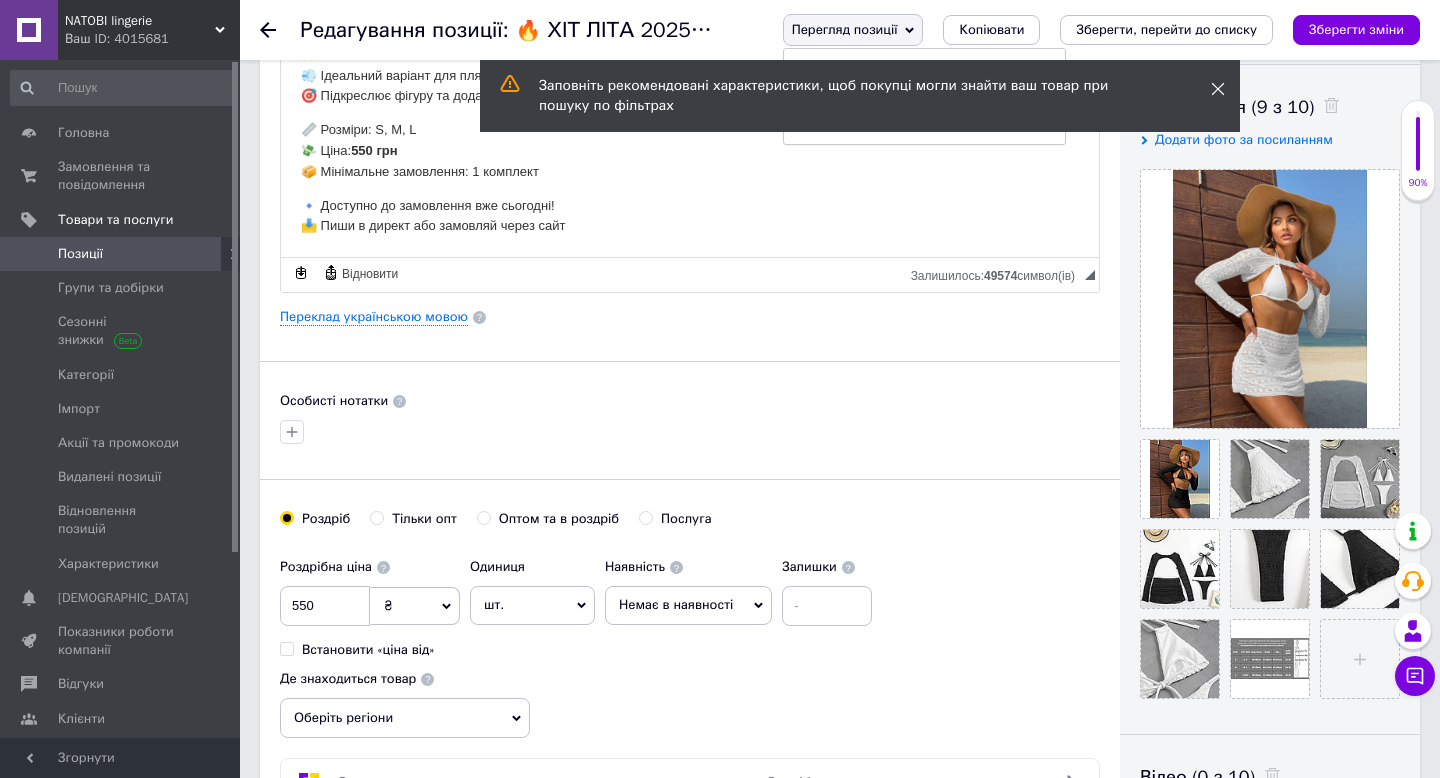 click at bounding box center (1218, 89) 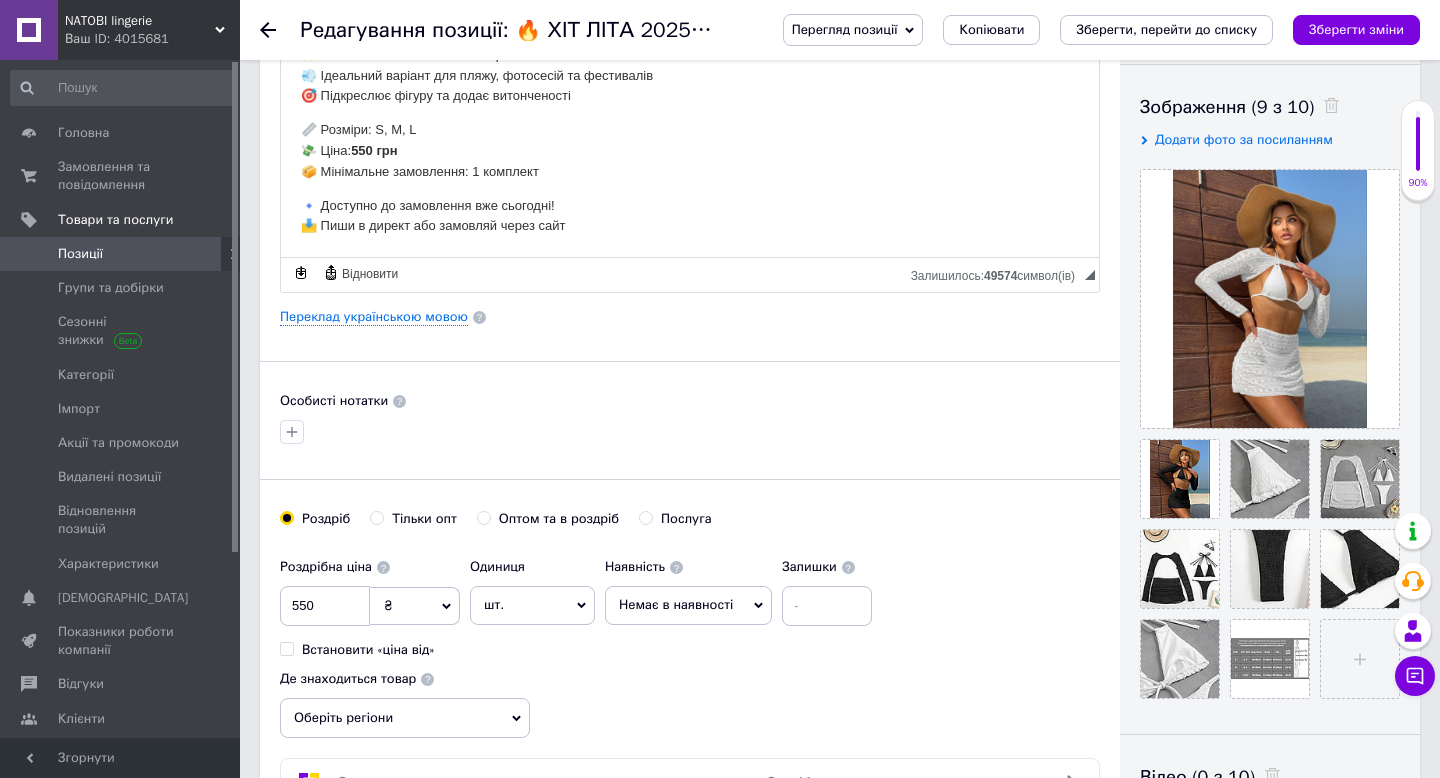 click on "Перегляд позиції" at bounding box center (845, 29) 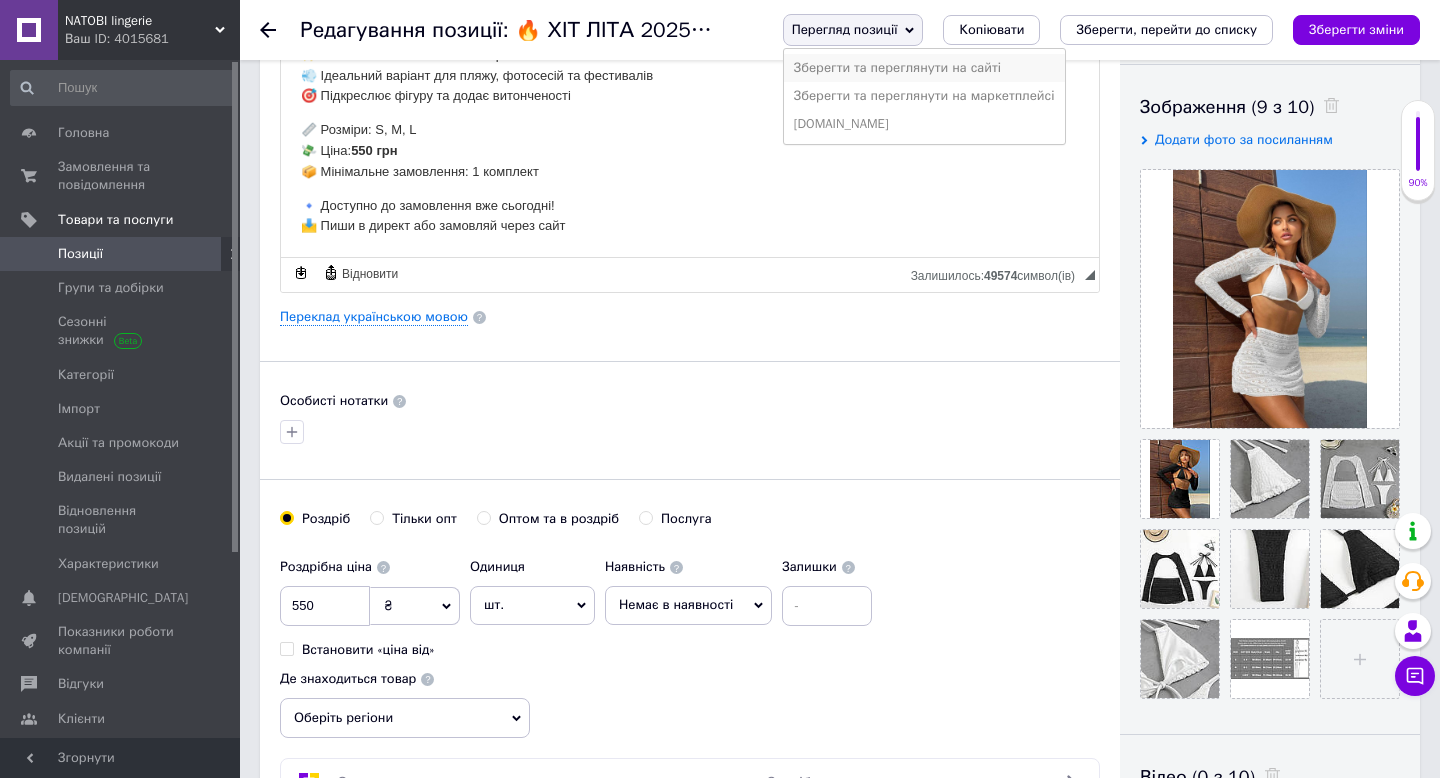 click on "Зберегти та переглянути на сайті" at bounding box center [924, 68] 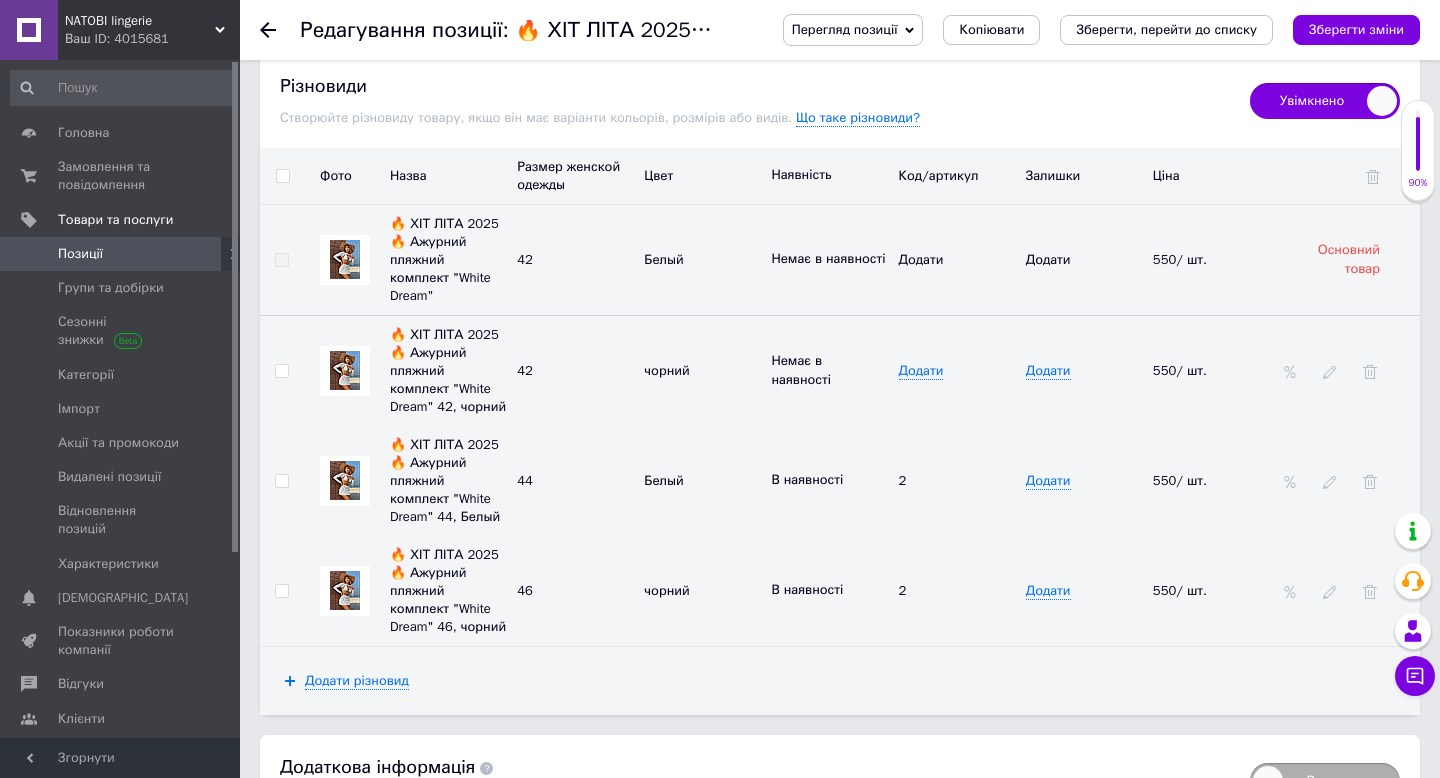 scroll, scrollTop: 2775, scrollLeft: 0, axis: vertical 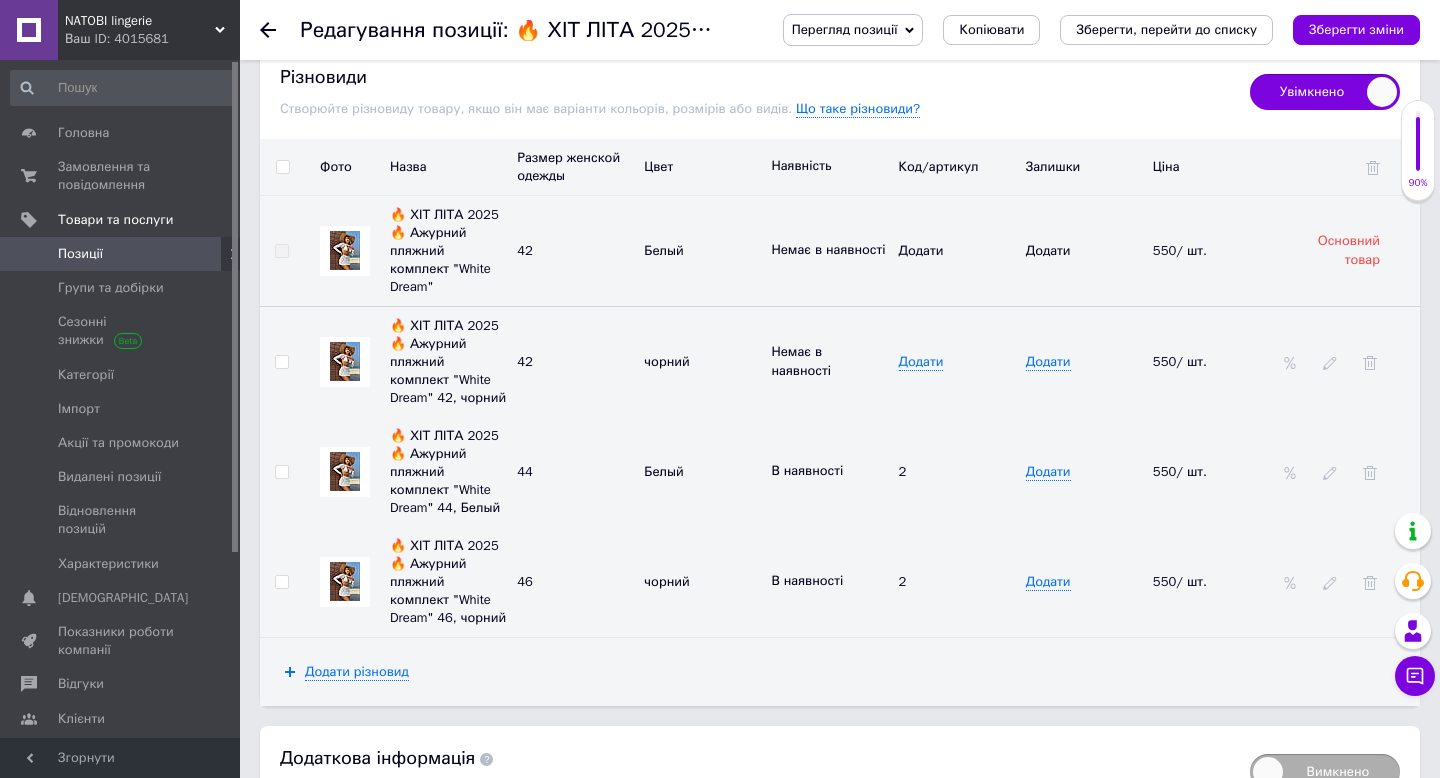 click on "Немає в наявності" at bounding box center (829, 361) 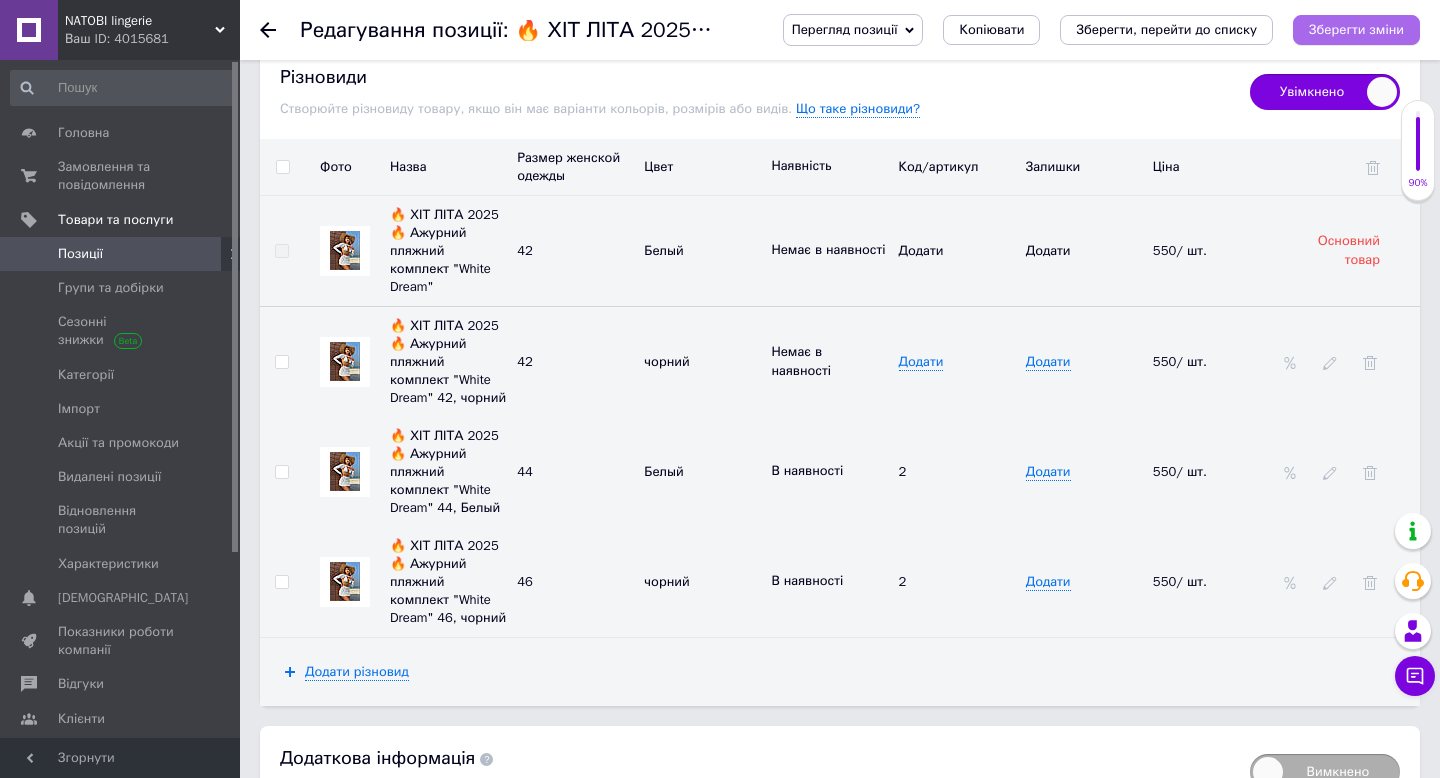 click on "Зберегти зміни" at bounding box center (1356, 29) 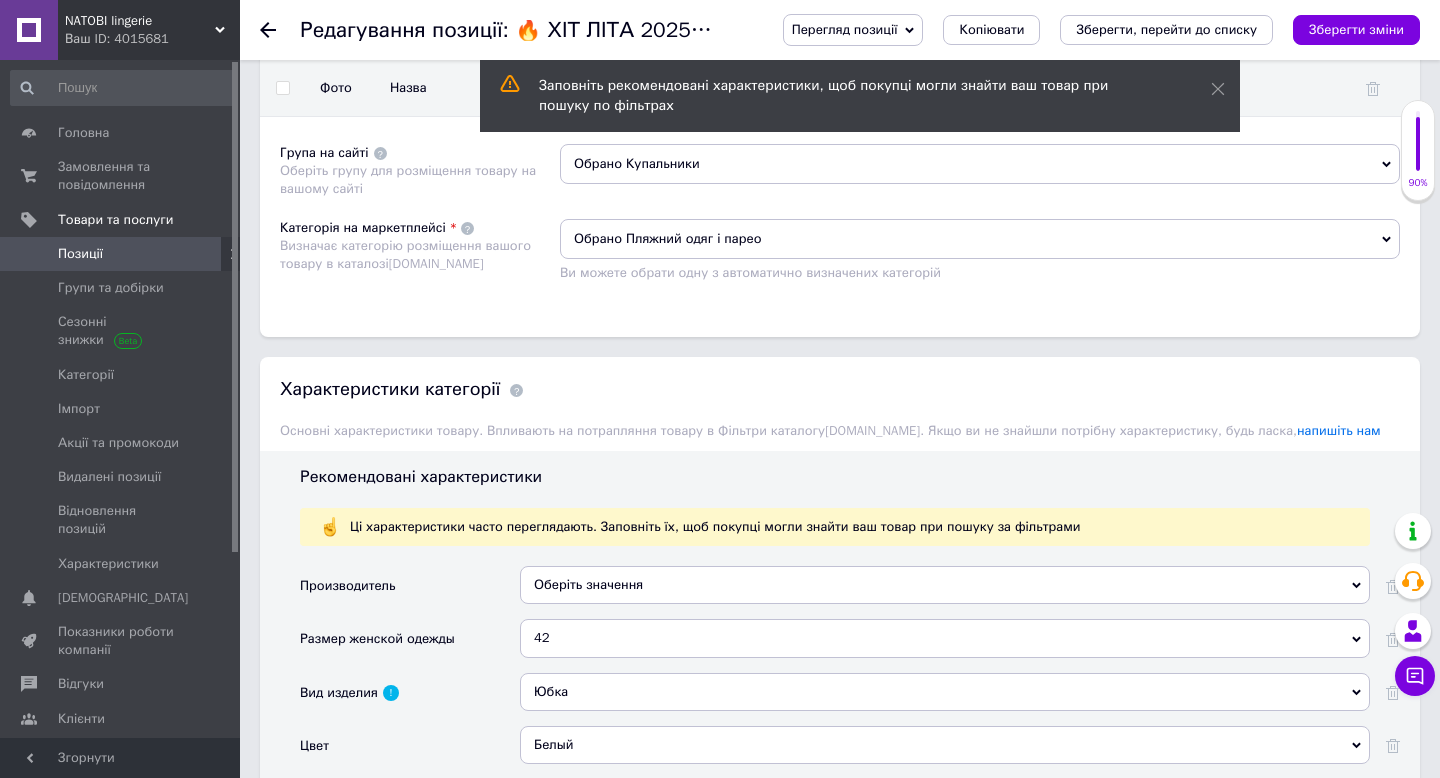 scroll, scrollTop: 1316, scrollLeft: 0, axis: vertical 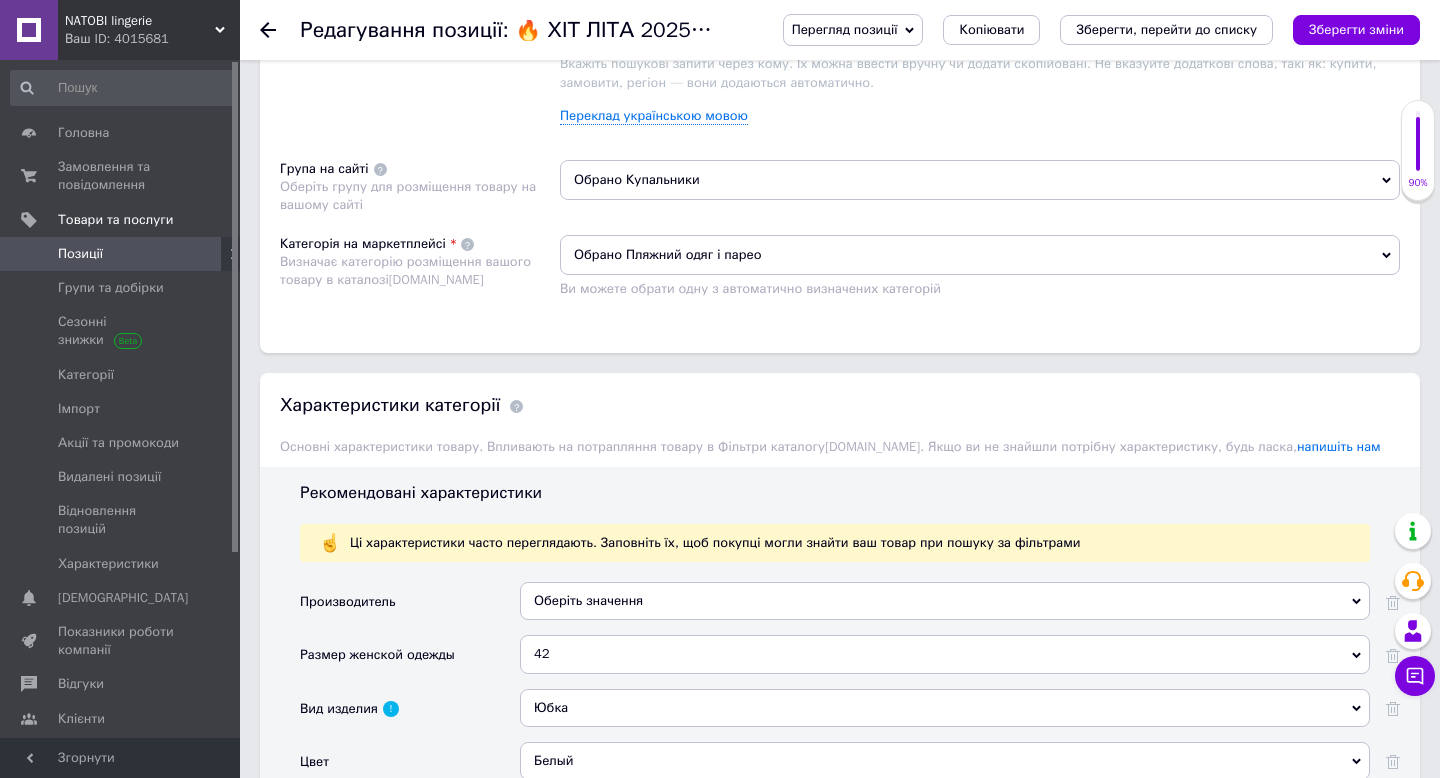 click on "Перегляд позиції" at bounding box center (845, 29) 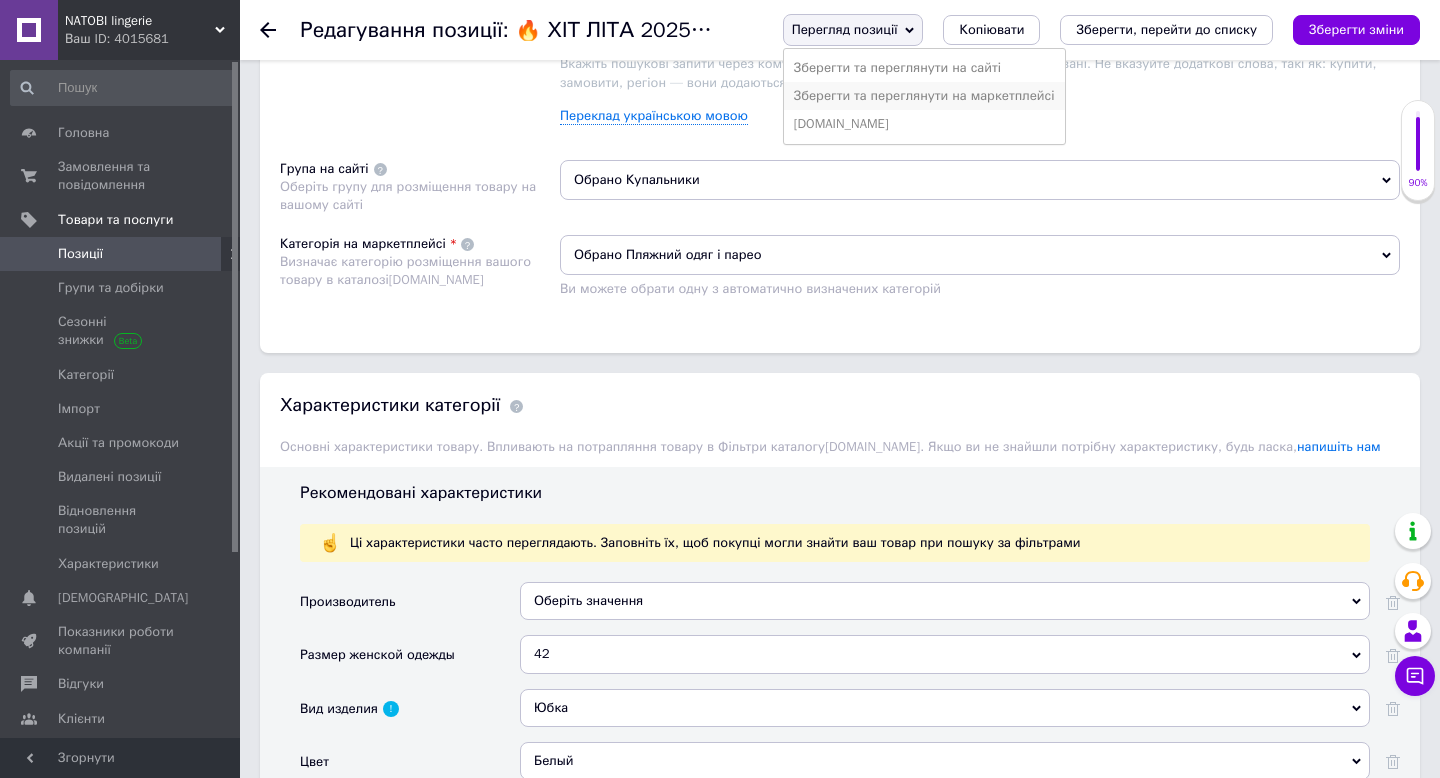 click on "Зберегти та переглянути на маркетплейсі" at bounding box center [924, 96] 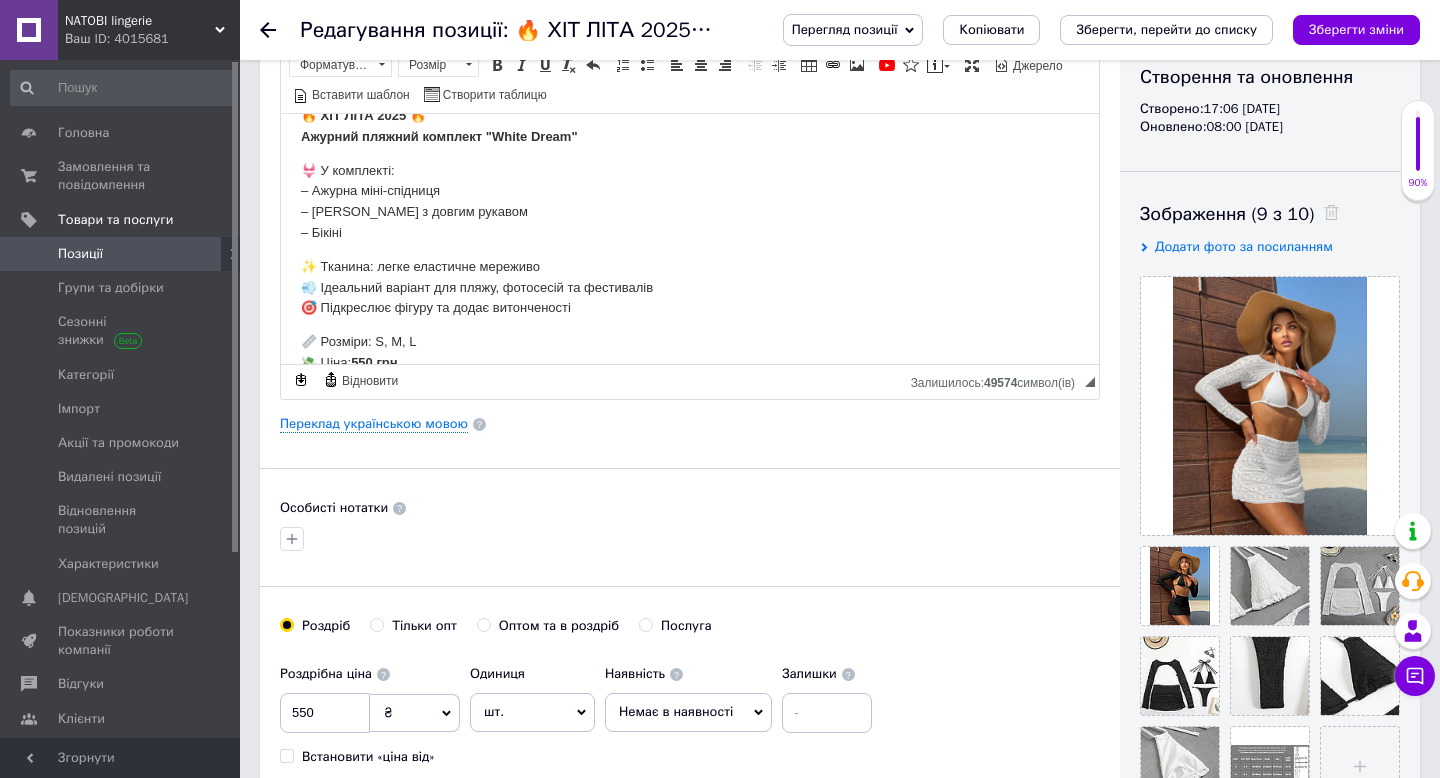 scroll, scrollTop: 0, scrollLeft: 0, axis: both 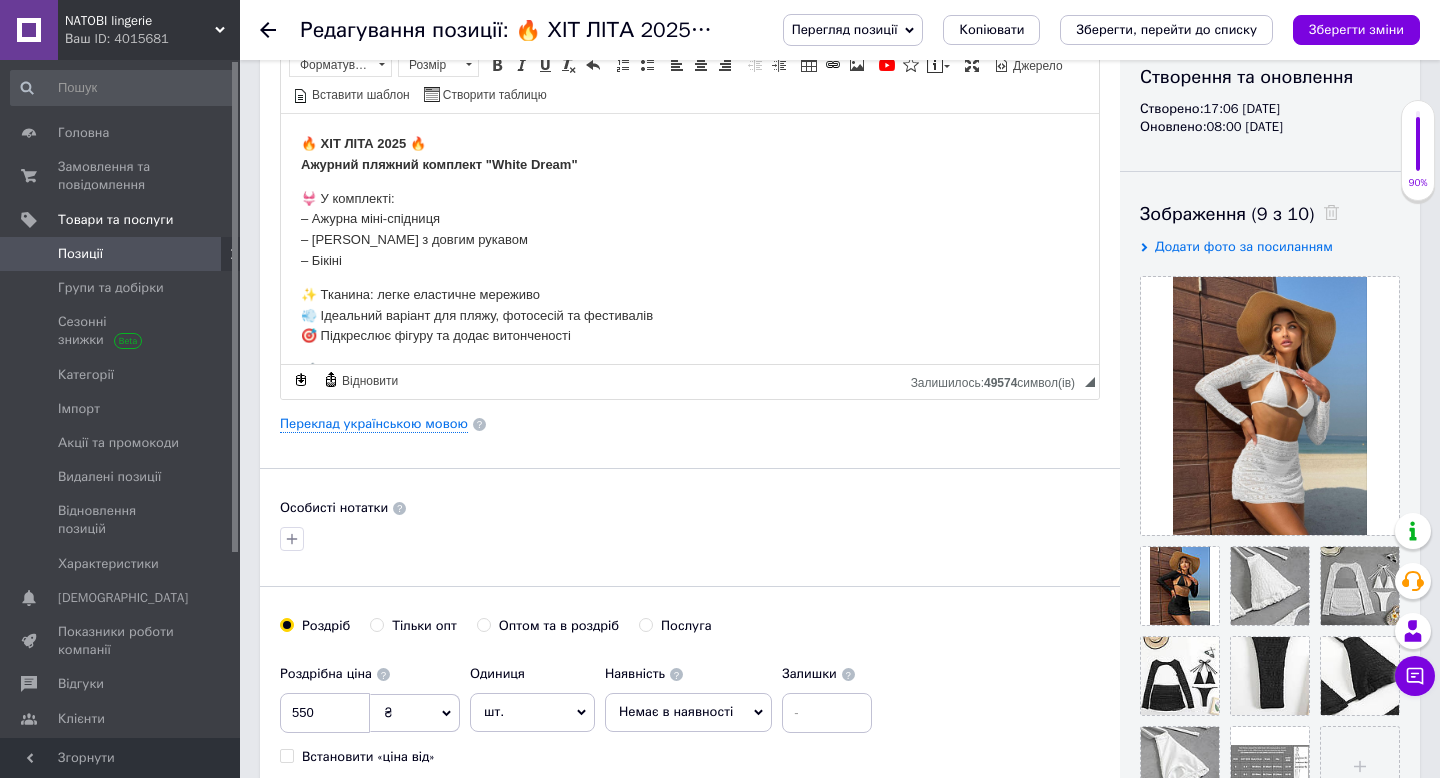 click at bounding box center [280, 30] 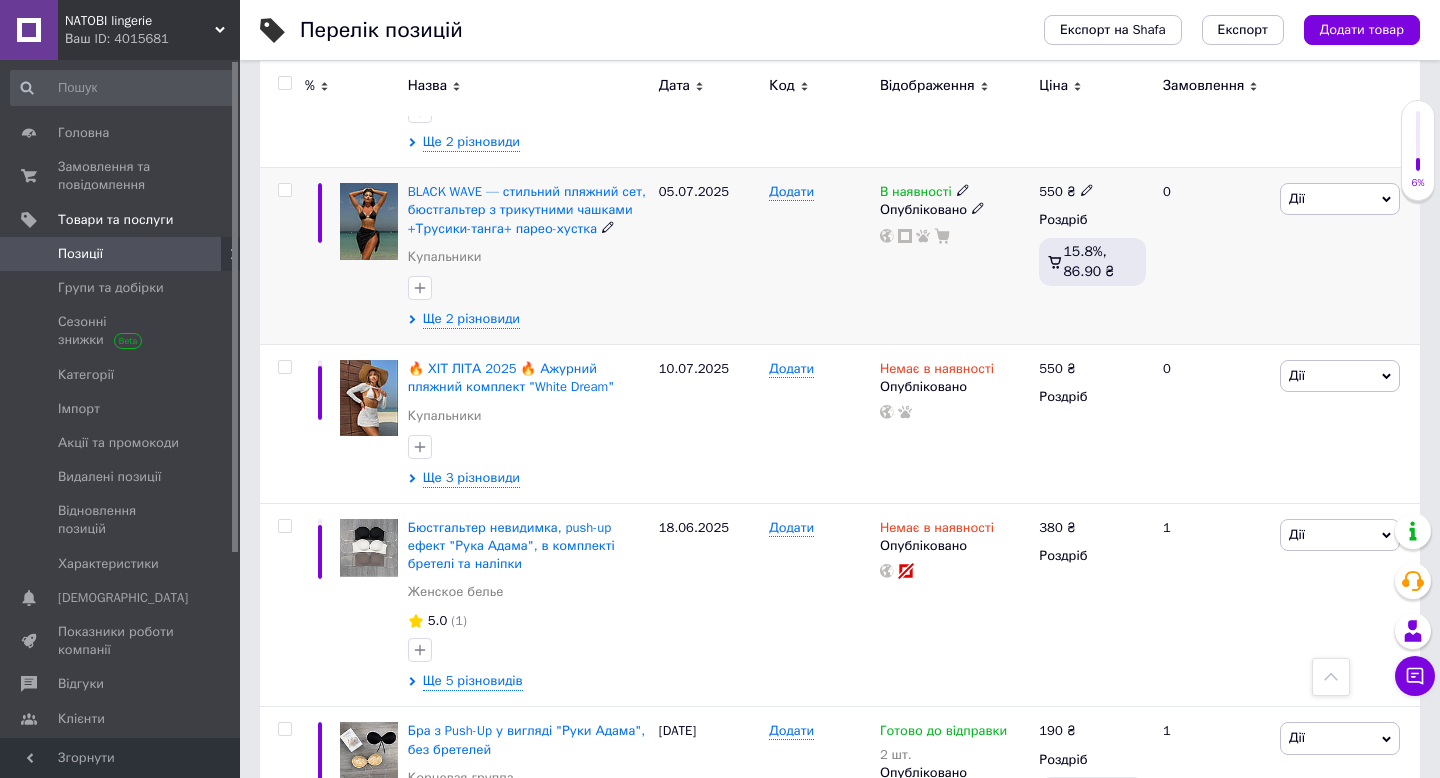 scroll, scrollTop: 1011, scrollLeft: 0, axis: vertical 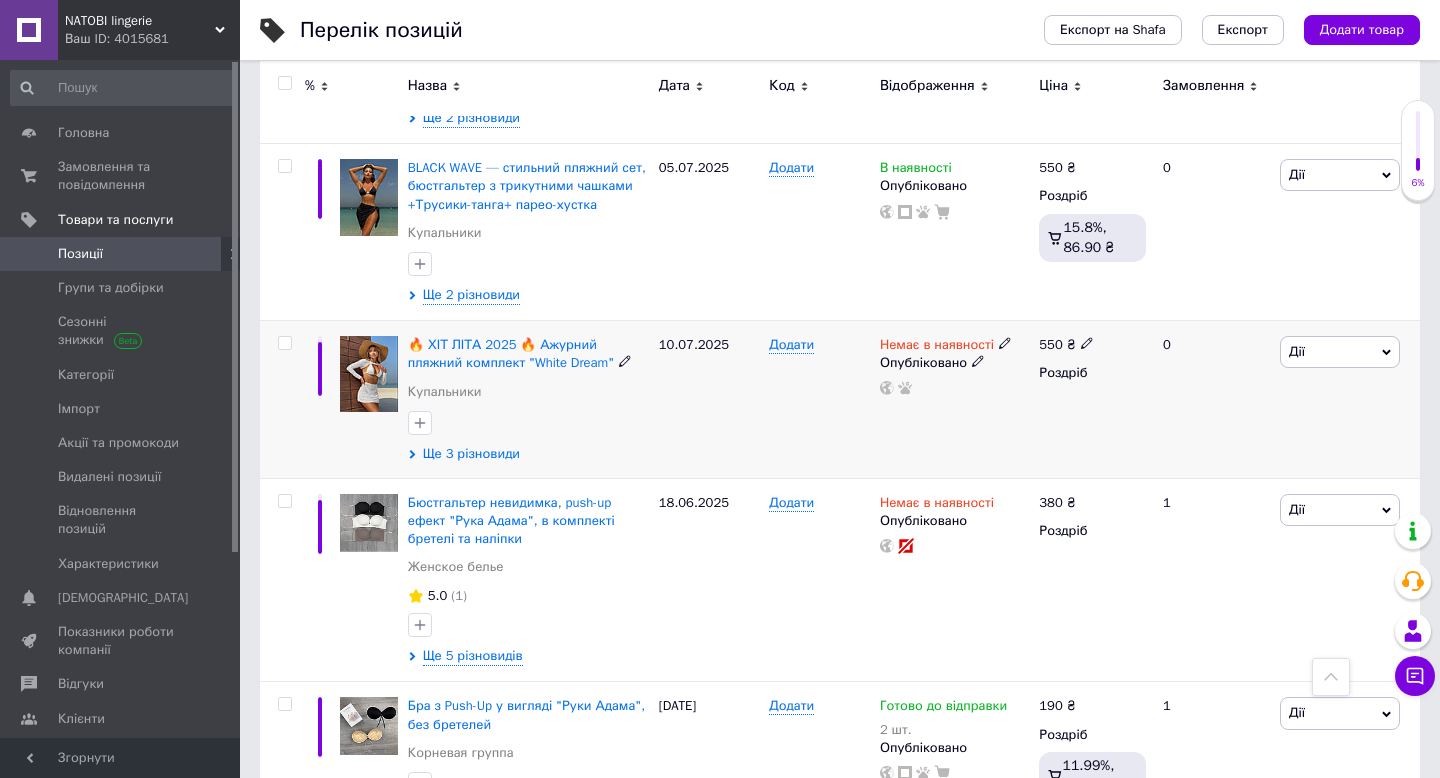click on "Ще 3 різновиди" at bounding box center (471, 454) 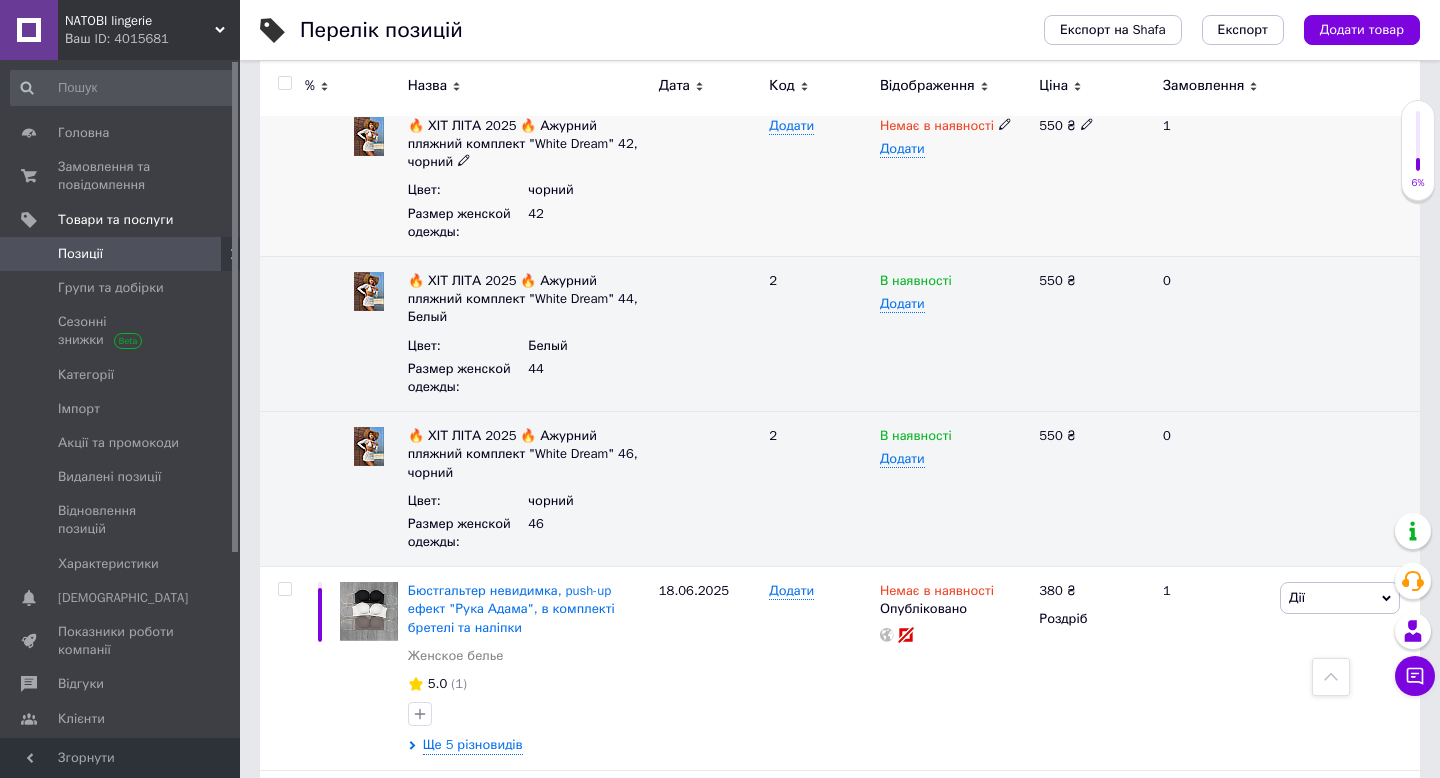 scroll, scrollTop: 1403, scrollLeft: 0, axis: vertical 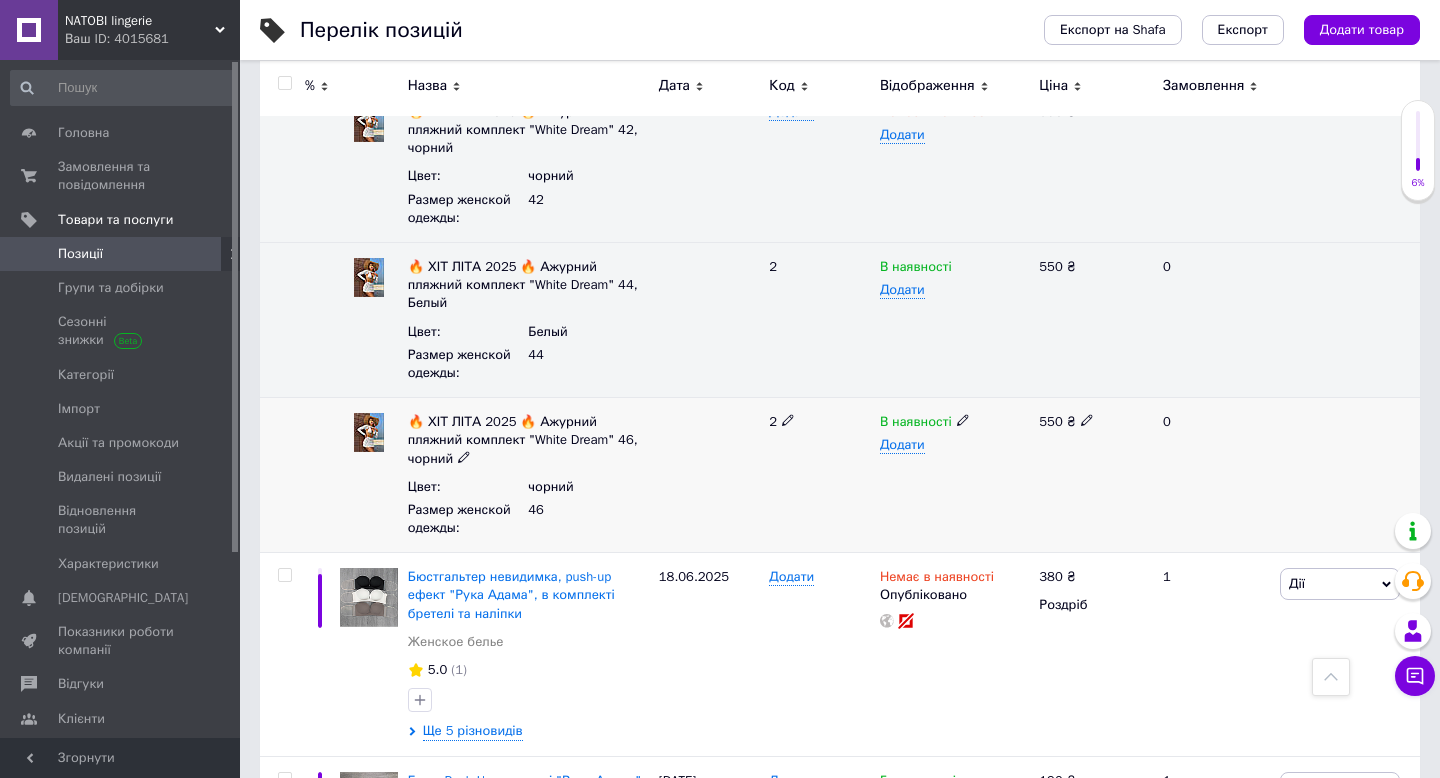 click on "🔥 ХІТ ЛІТА 2025 🔥 Ажурний пляжний комплект "White Dream" 46, чорний" at bounding box center (523, 439) 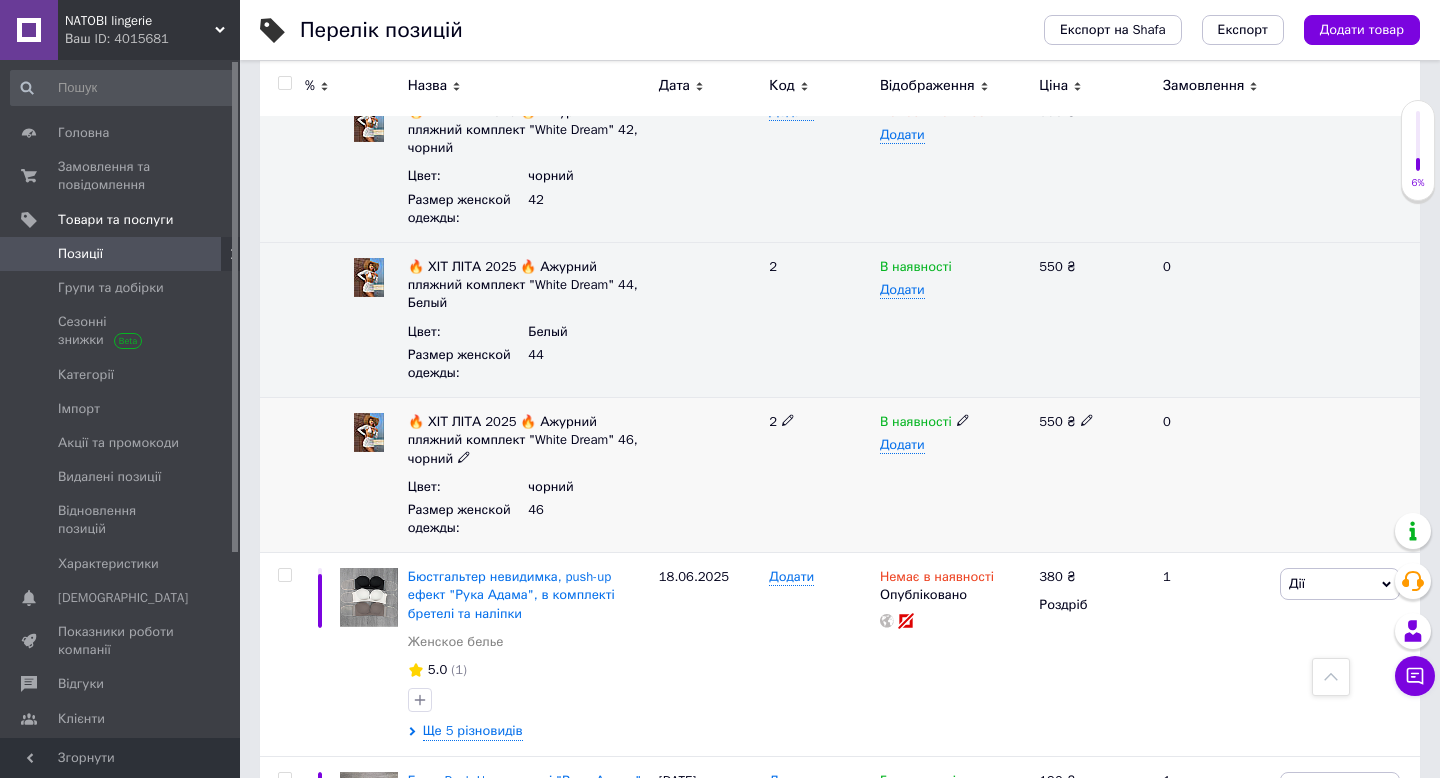 click 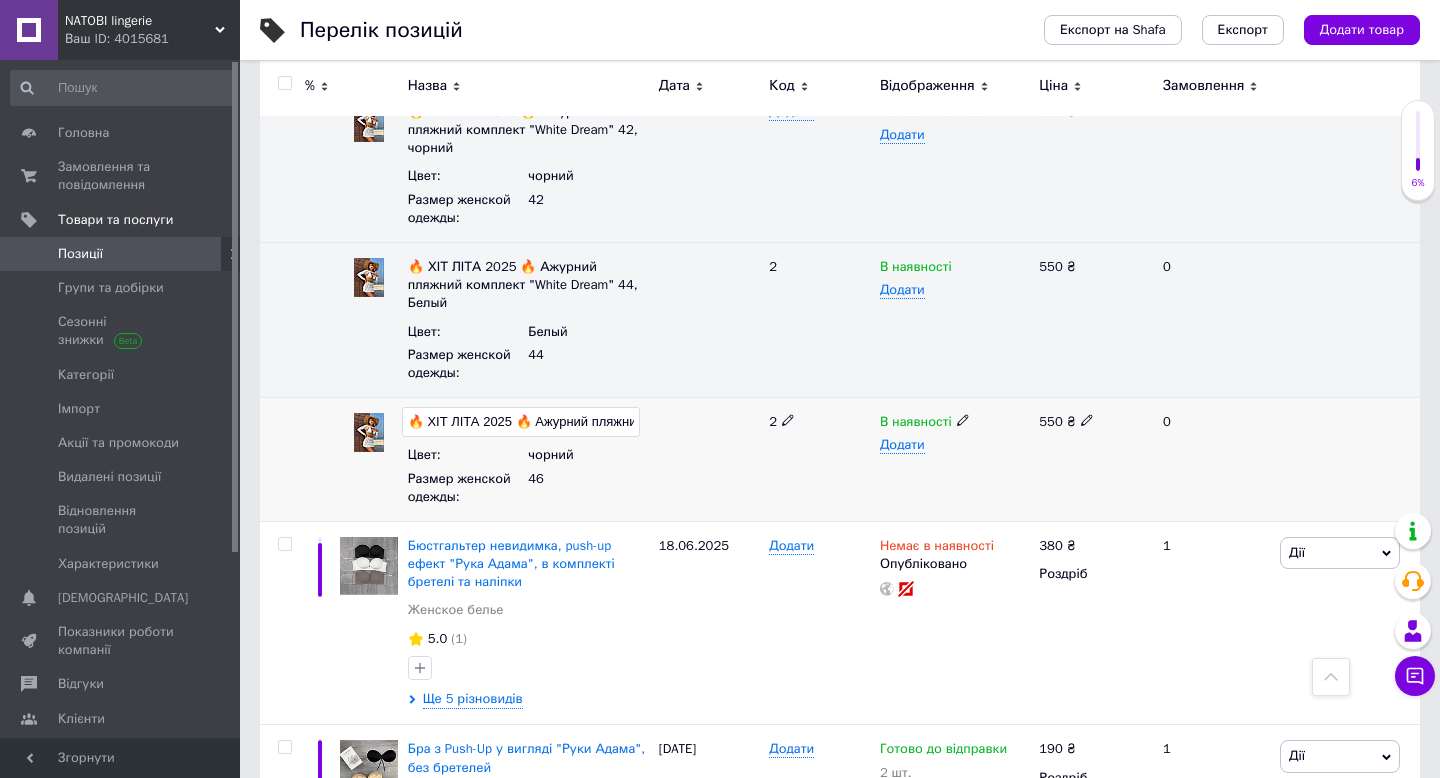 scroll, scrollTop: 0, scrollLeft: 220, axis: horizontal 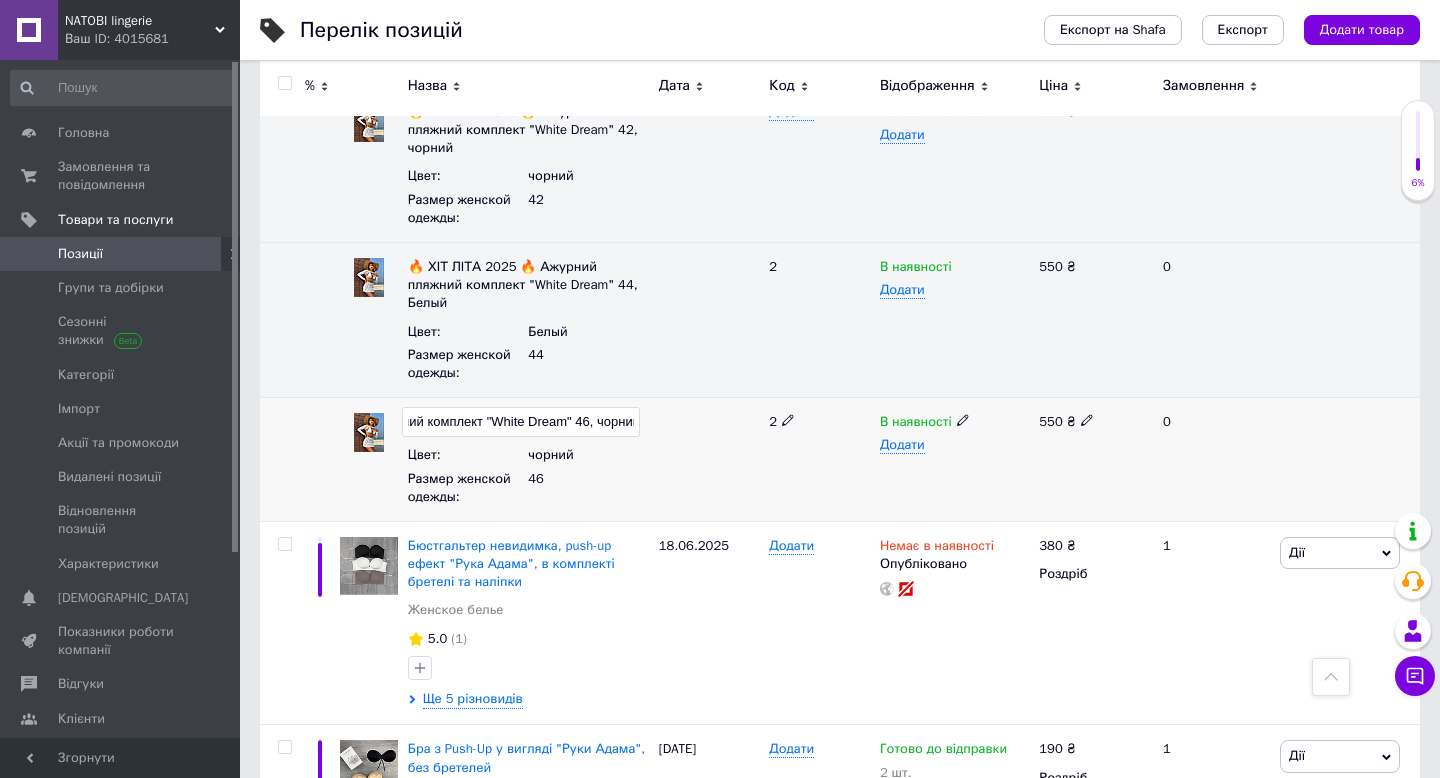 click on "Цвет : чорний Размер женской одежды : 46" at bounding box center [528, 476] 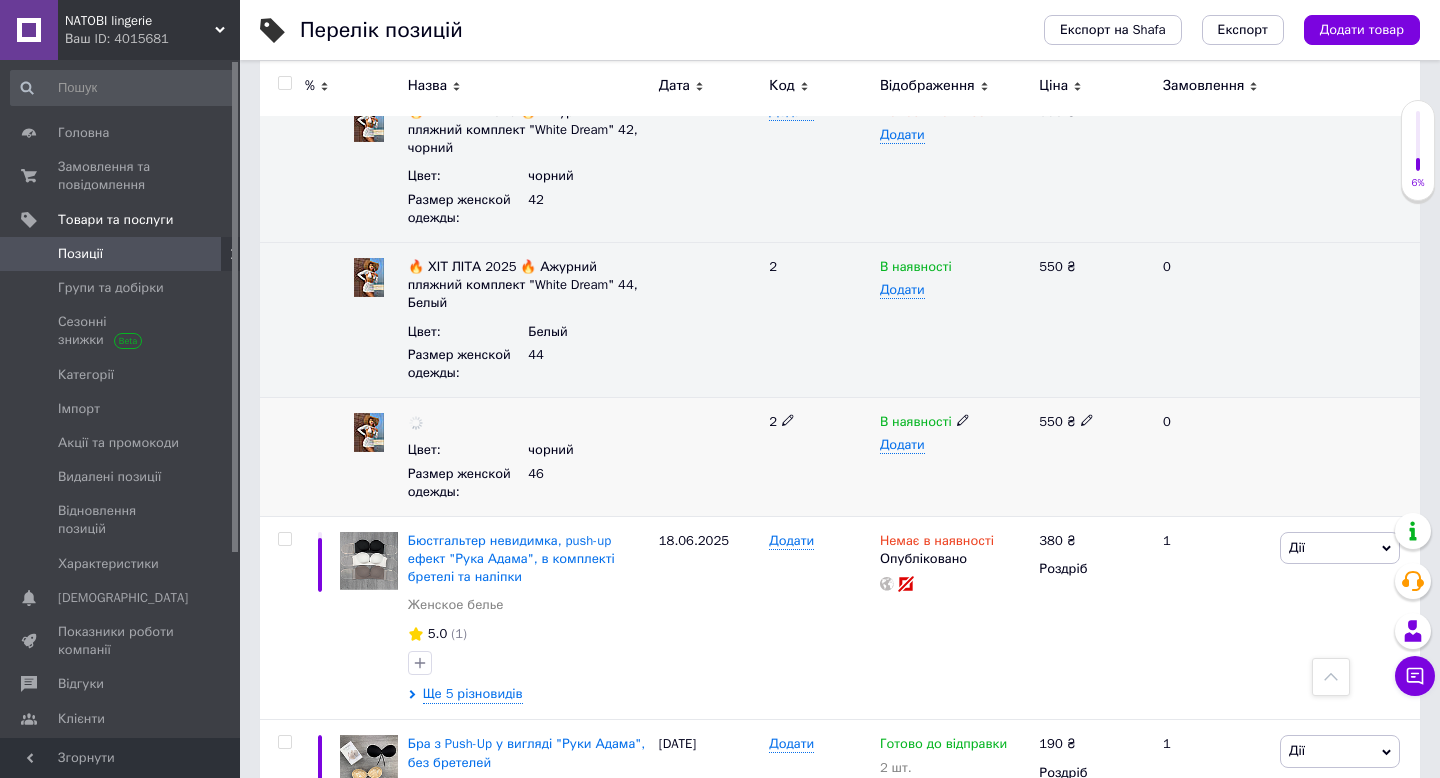 click at bounding box center [709, 457] 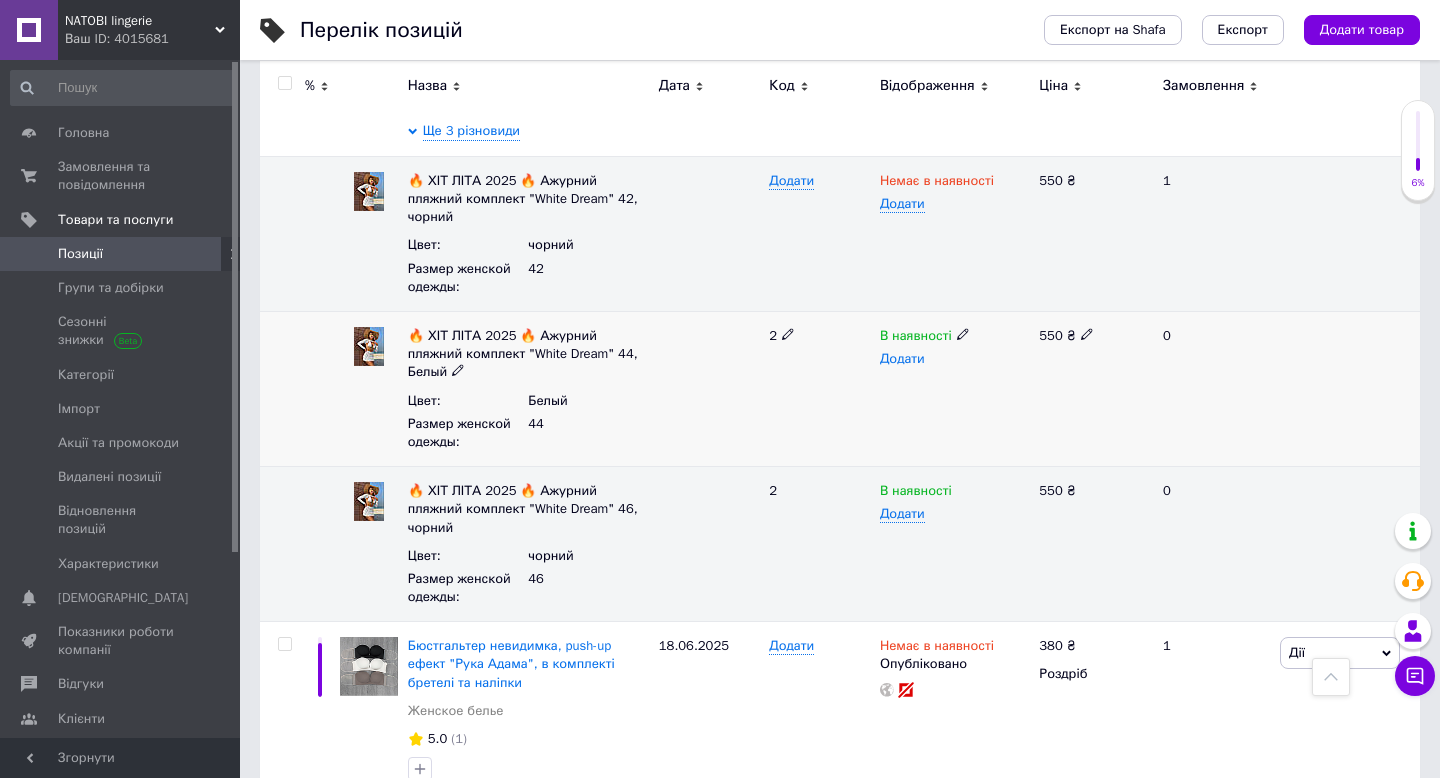 scroll, scrollTop: 1312, scrollLeft: 0, axis: vertical 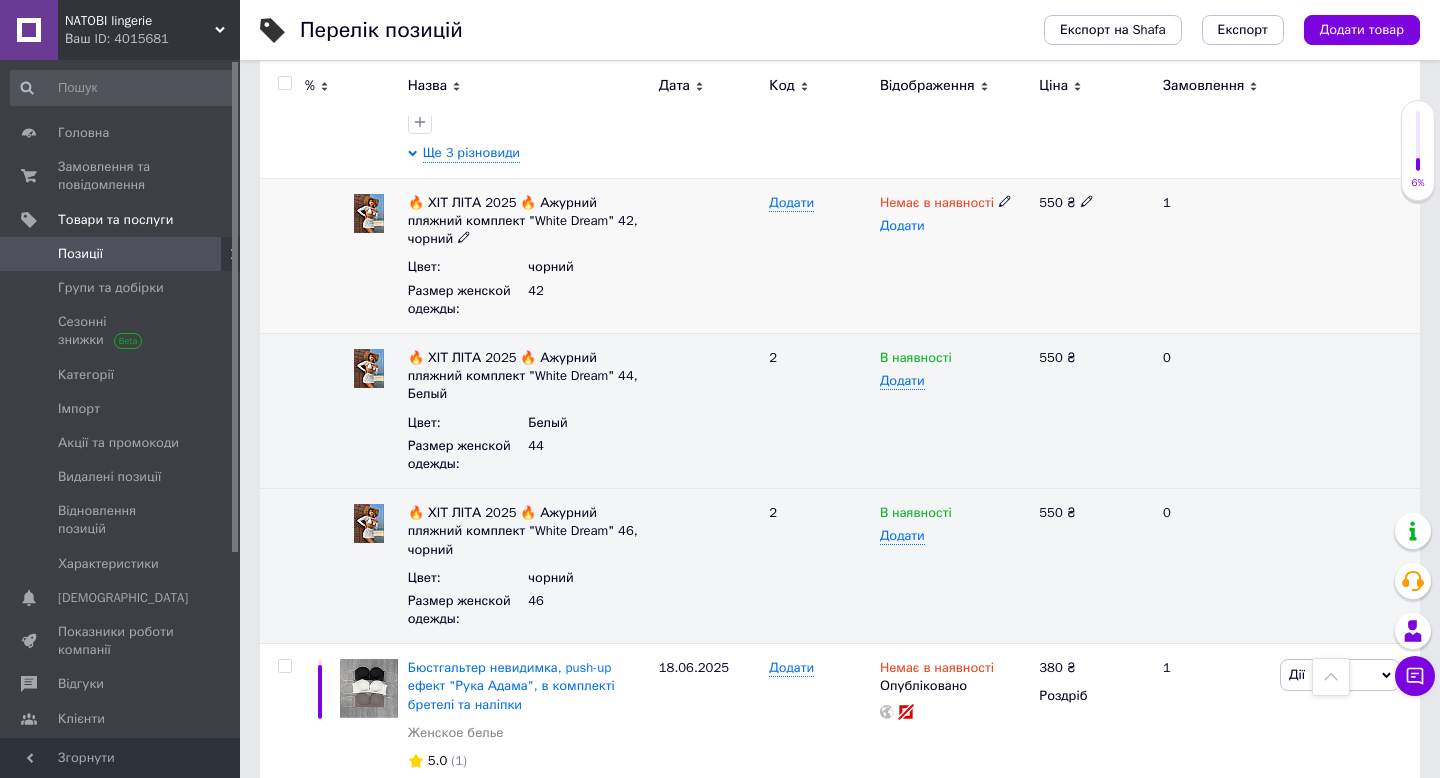 click on "Додати" at bounding box center [902, 226] 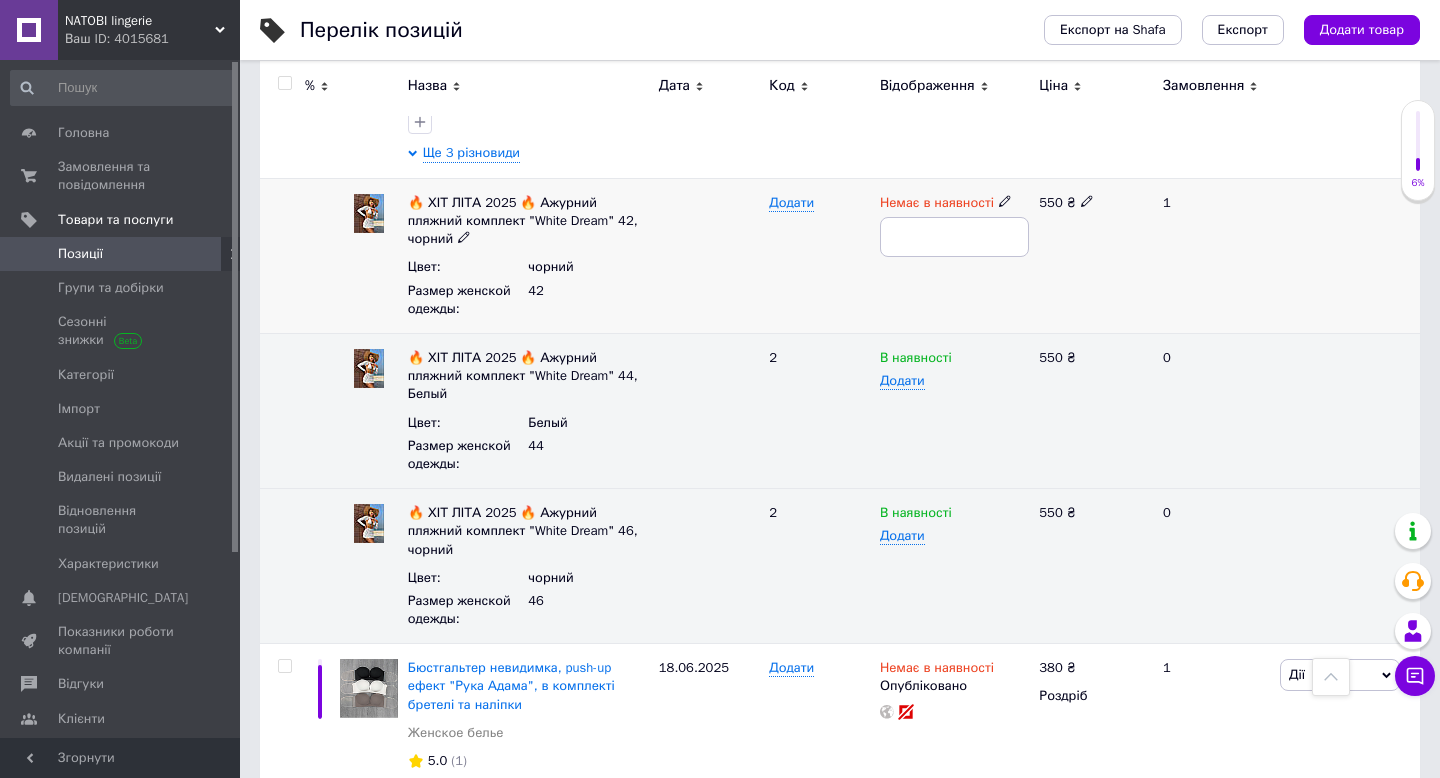 click on "Додати" at bounding box center (819, 255) 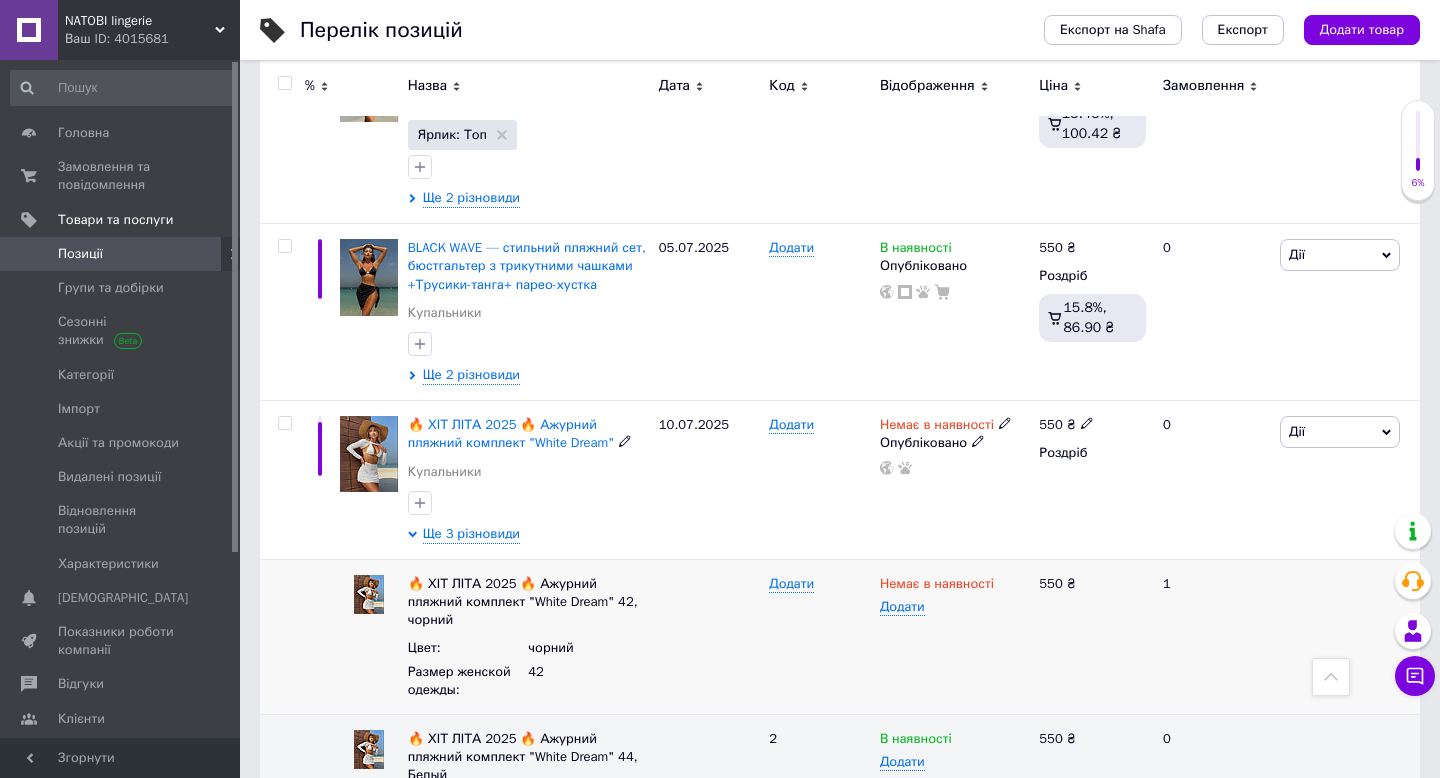 scroll, scrollTop: 923, scrollLeft: 0, axis: vertical 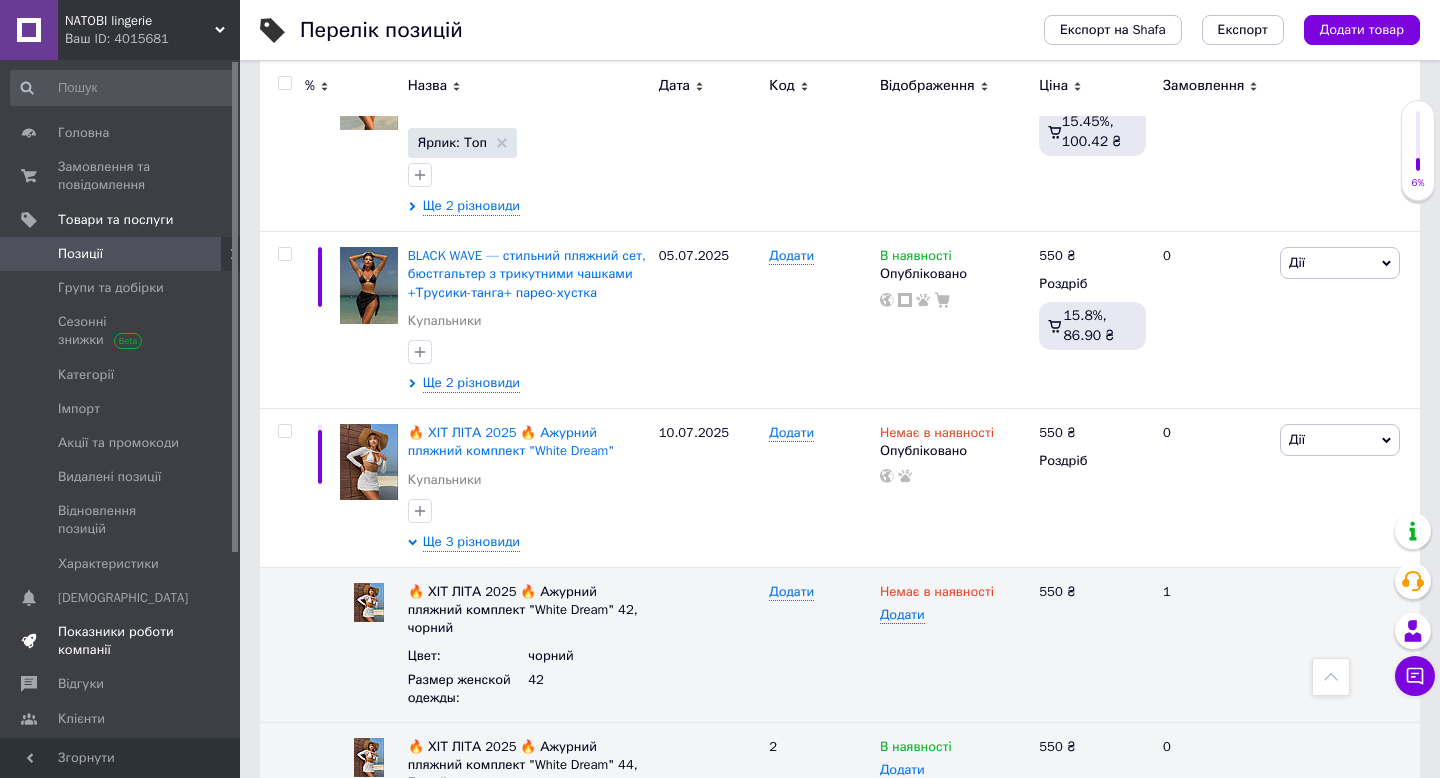 click on "Показники роботи компанії" at bounding box center [121, 641] 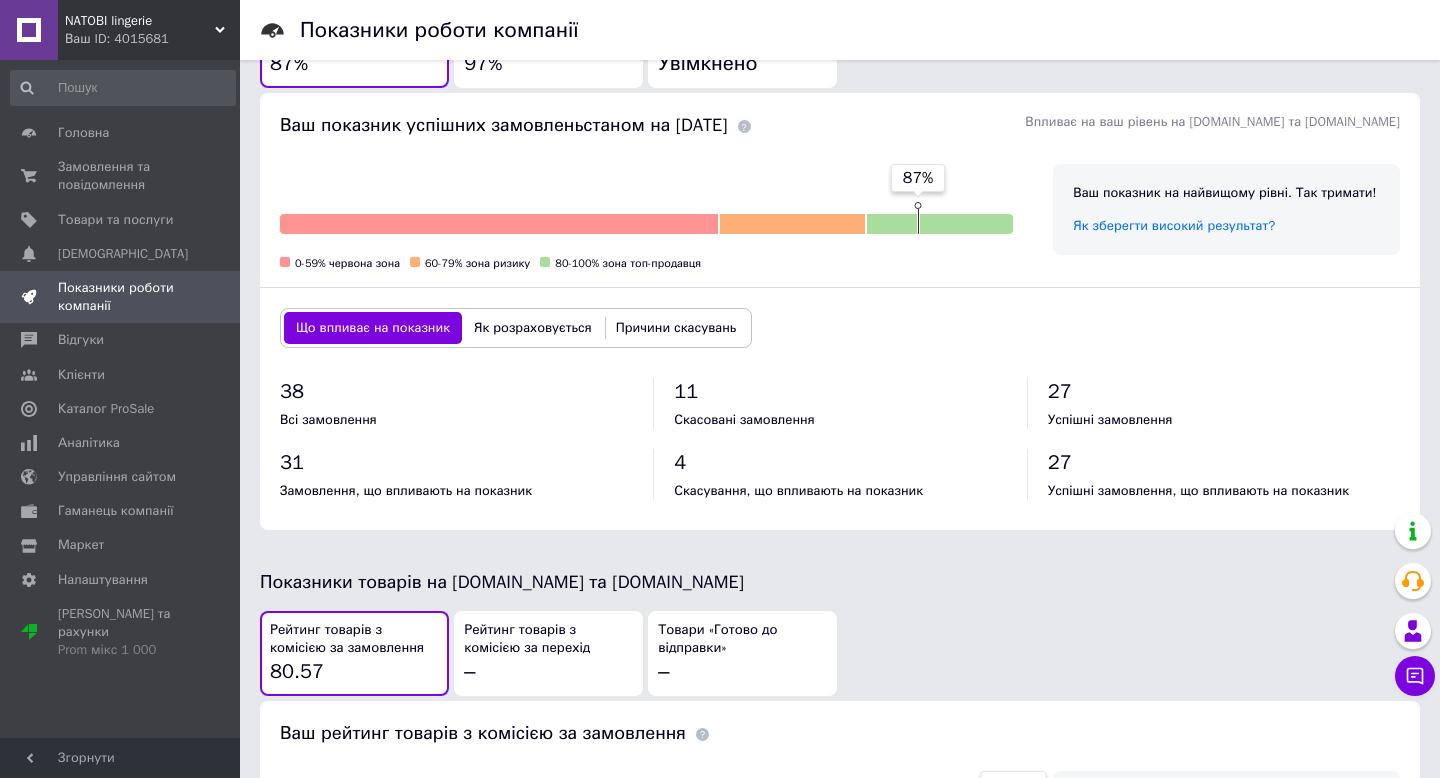 scroll, scrollTop: 0, scrollLeft: 0, axis: both 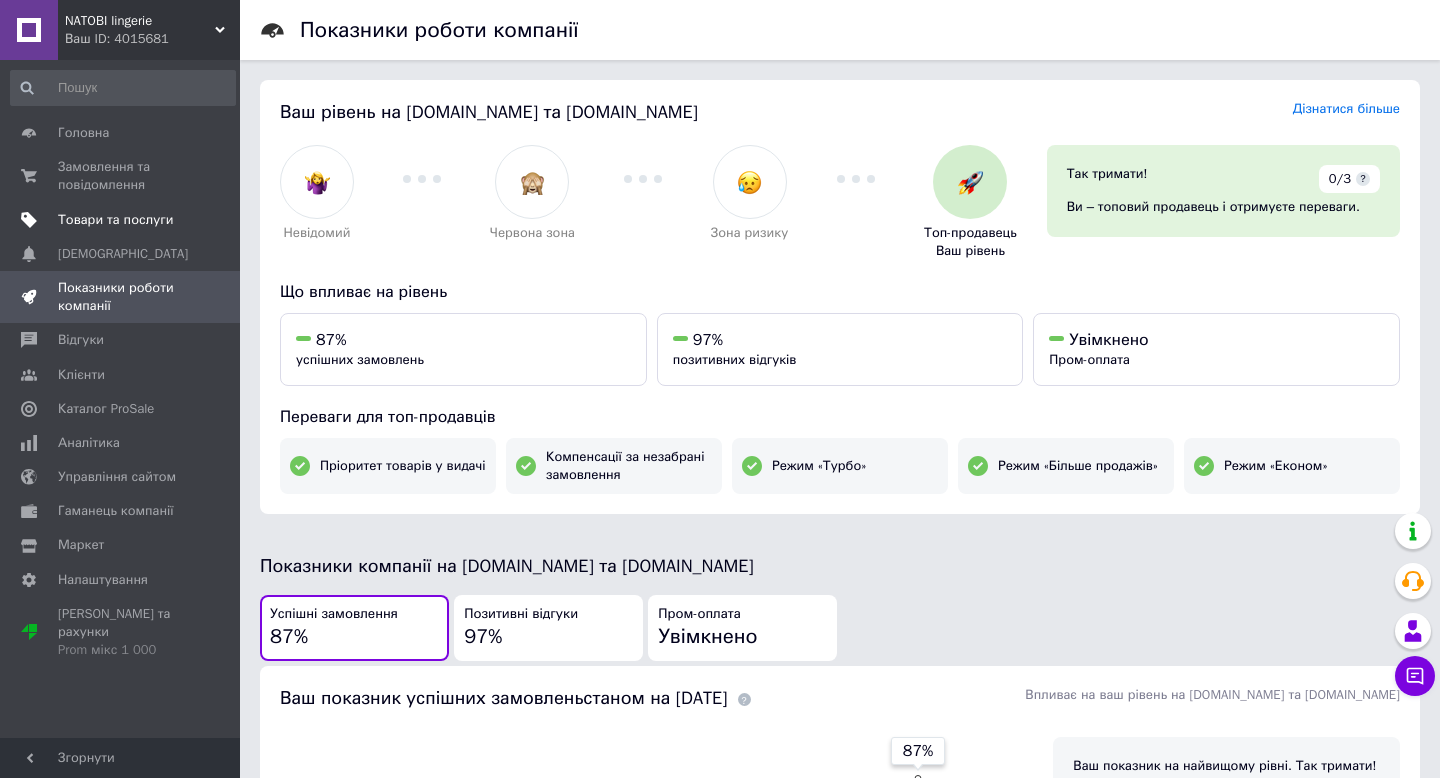 click on "Товари та послуги" at bounding box center (123, 220) 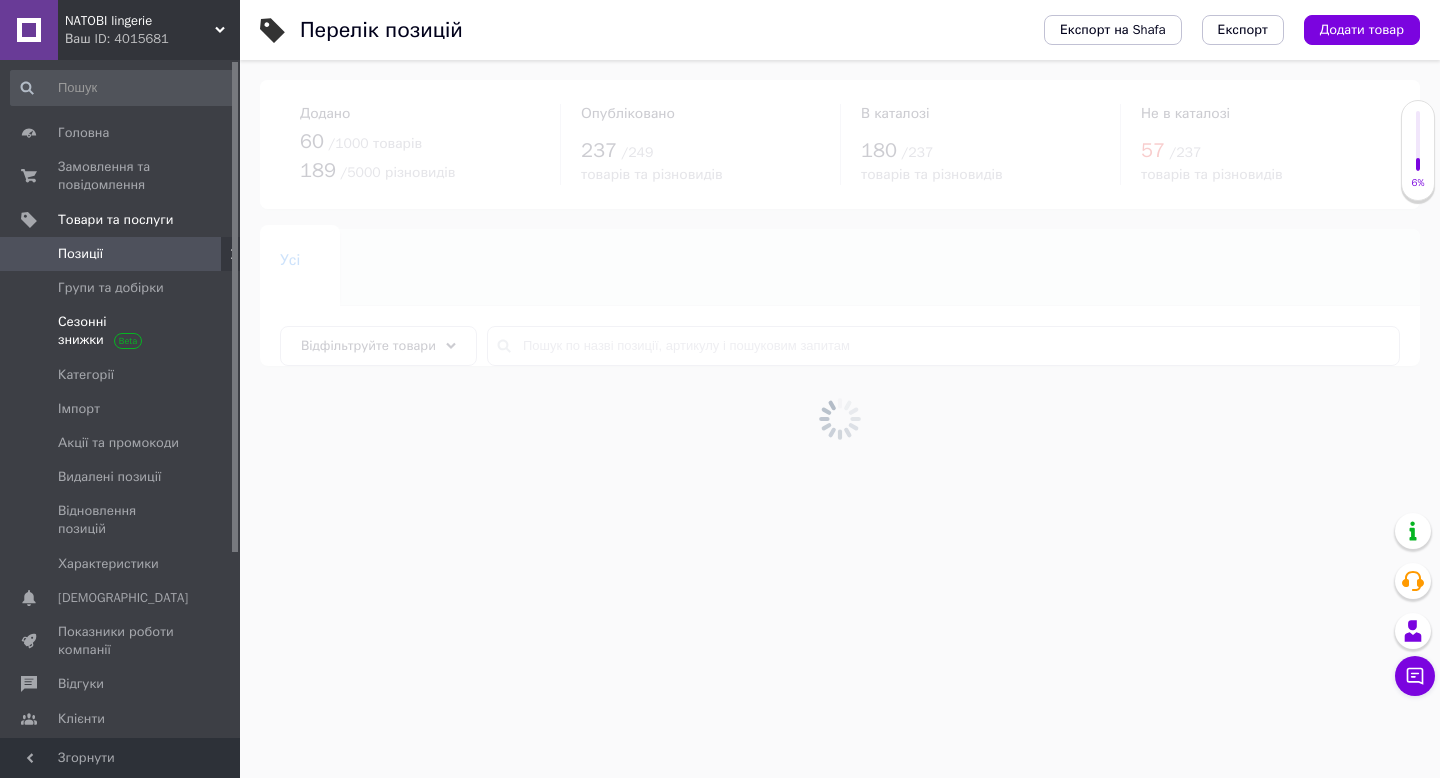 click on "Сезонні знижки" at bounding box center [121, 331] 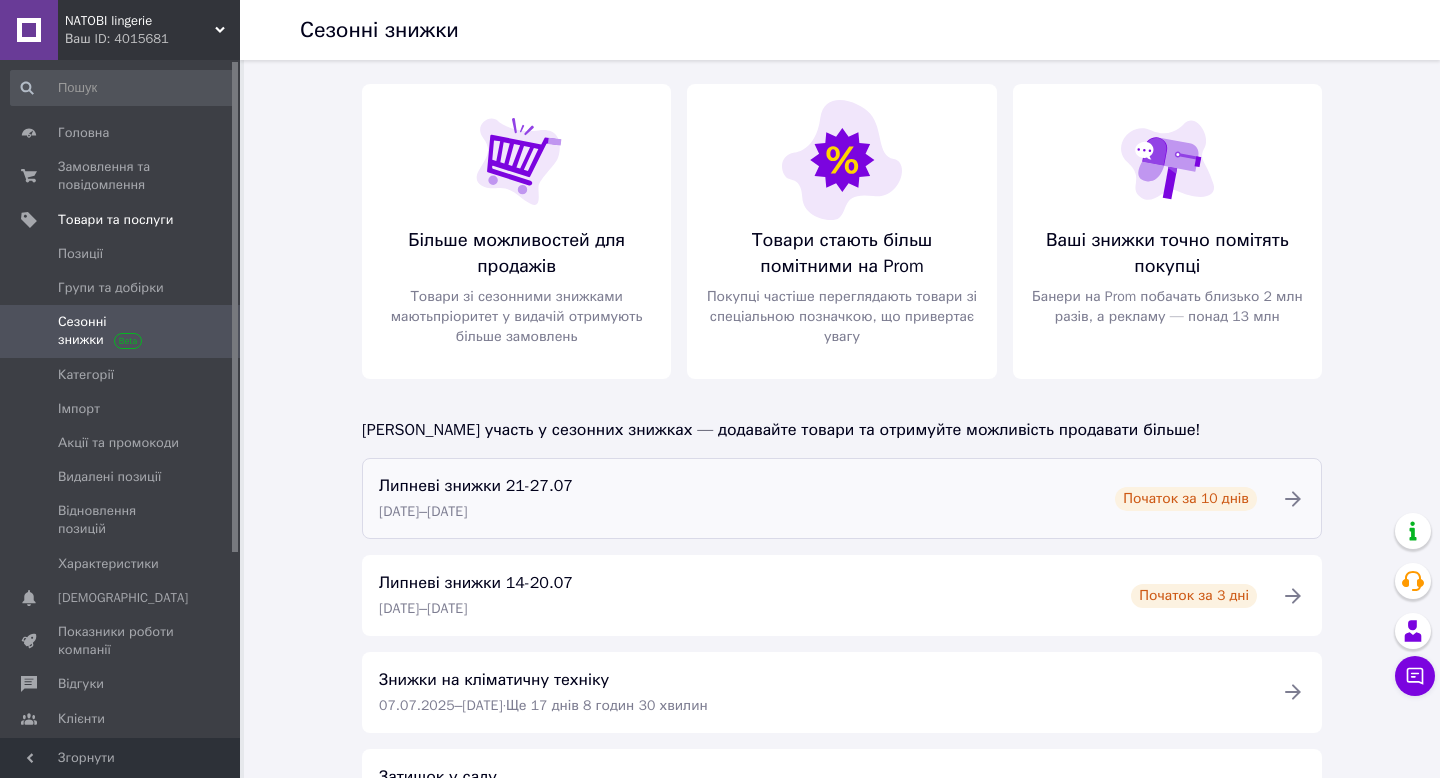 click on "Липневі знижки 21-27.07 [DATE] – [DATE] Початок за   10 днів" at bounding box center (818, 498) 